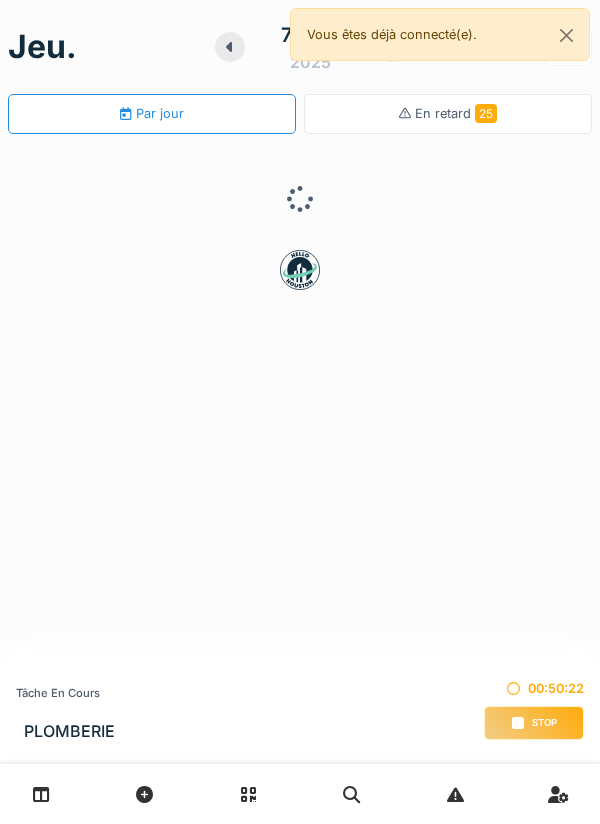 scroll, scrollTop: 0, scrollLeft: 0, axis: both 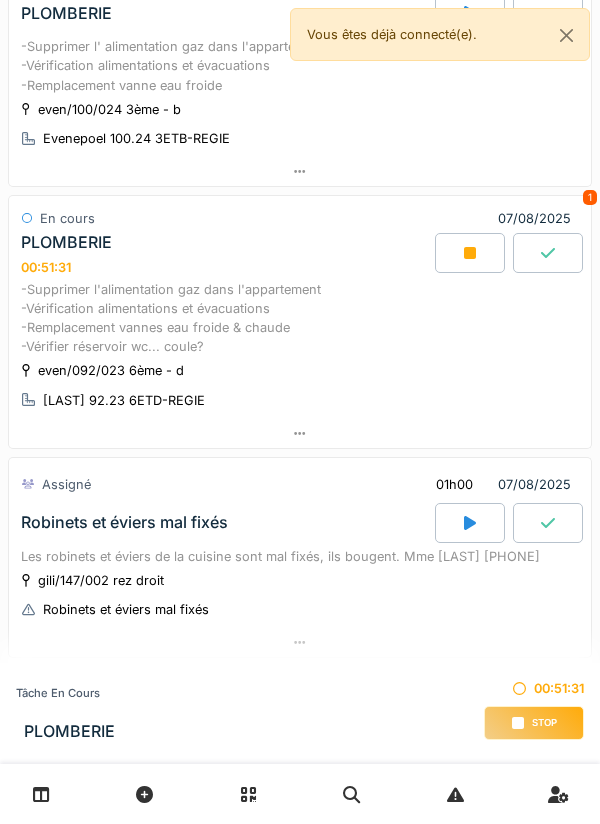 click at bounding box center (300, 433) 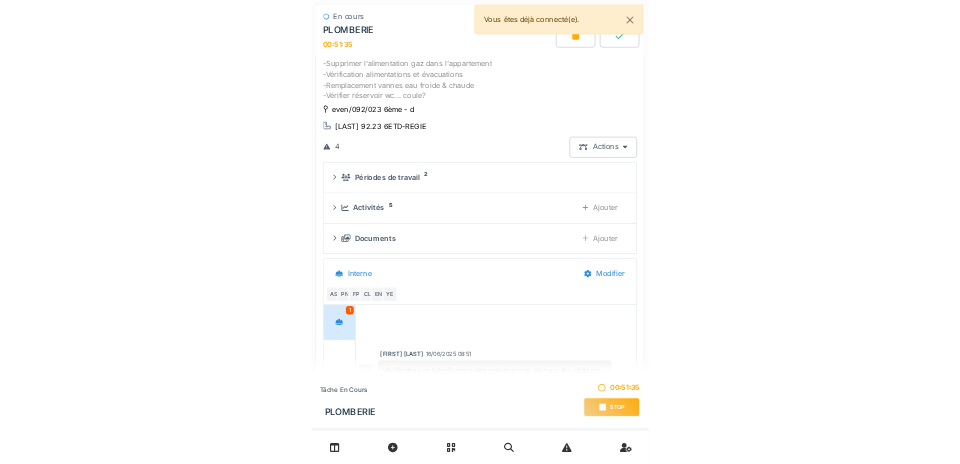 scroll, scrollTop: 380, scrollLeft: 0, axis: vertical 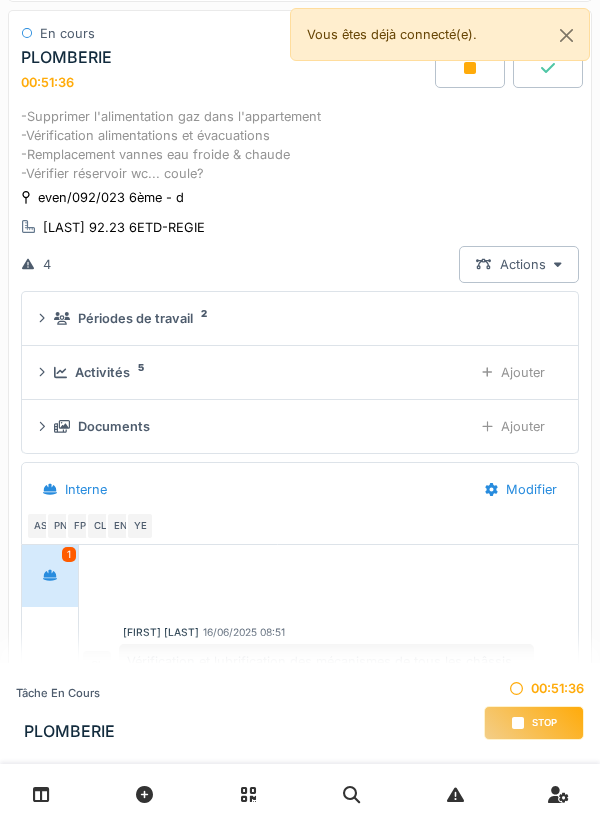 click on "Activités 5" at bounding box center [255, 372] 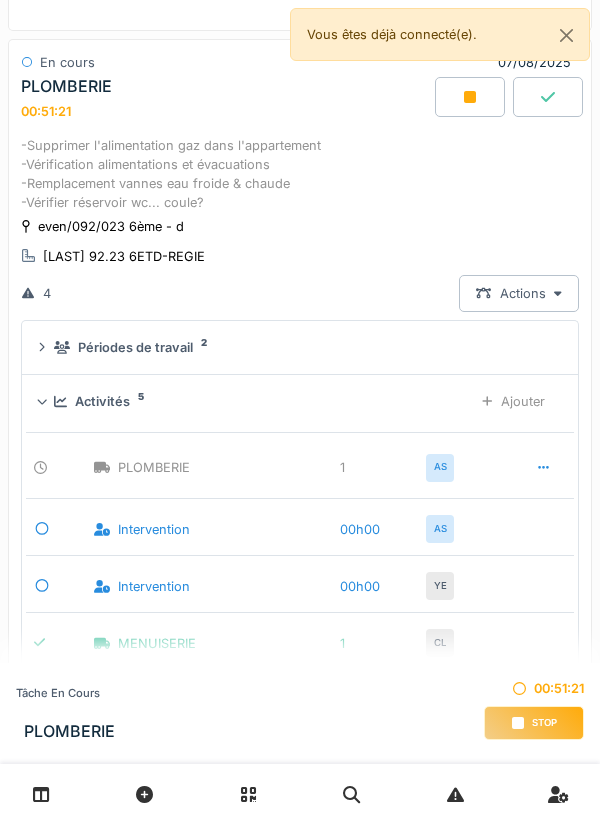 scroll, scrollTop: 0, scrollLeft: 0, axis: both 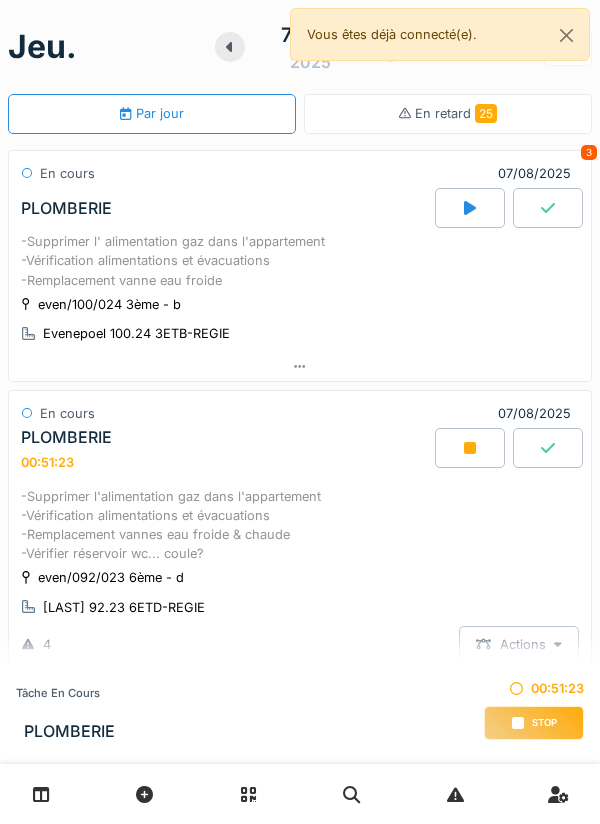 click at bounding box center (300, 366) 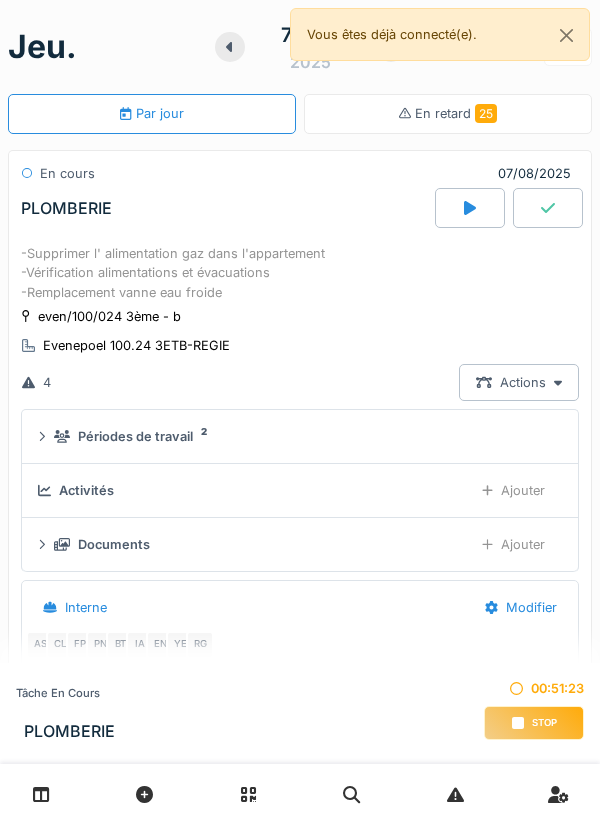 scroll, scrollTop: 70, scrollLeft: 0, axis: vertical 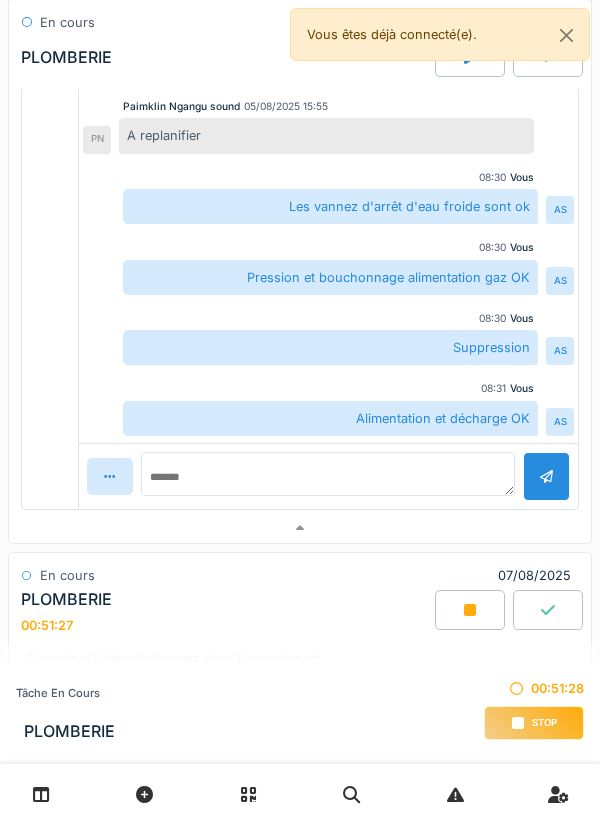 click at bounding box center [300, 528] 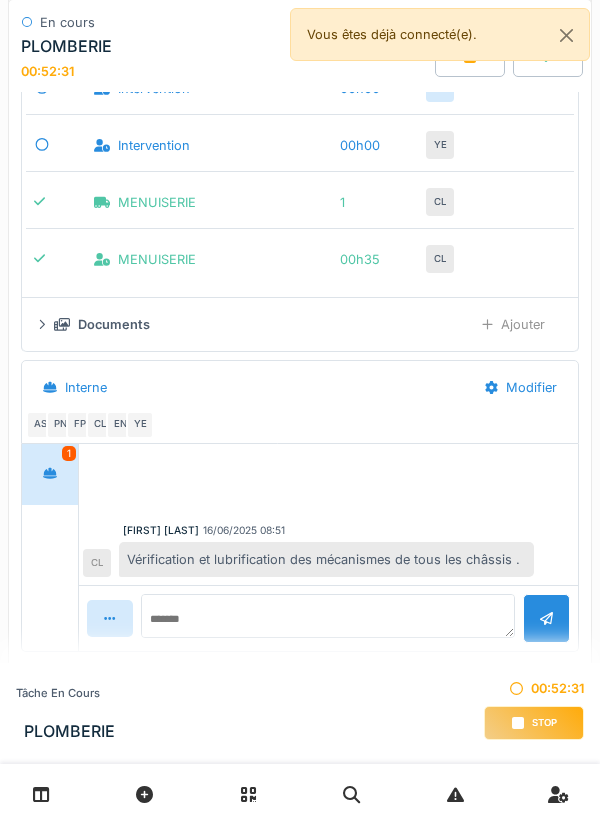 scroll, scrollTop: 790, scrollLeft: 0, axis: vertical 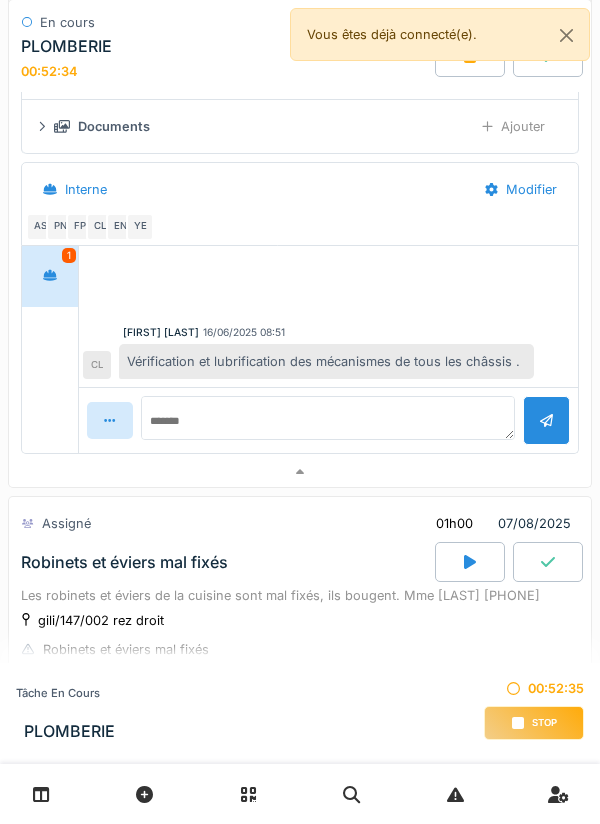 click at bounding box center [300, 472] 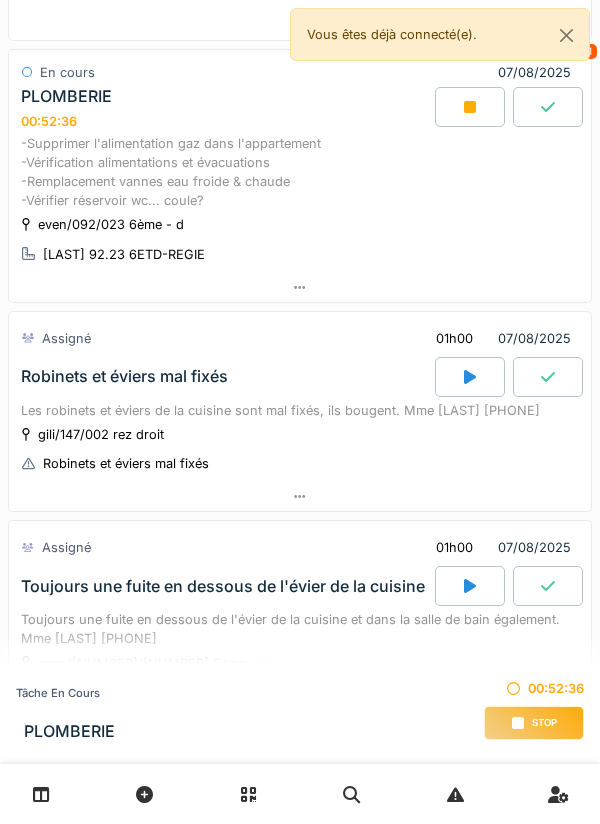 scroll, scrollTop: 0, scrollLeft: 0, axis: both 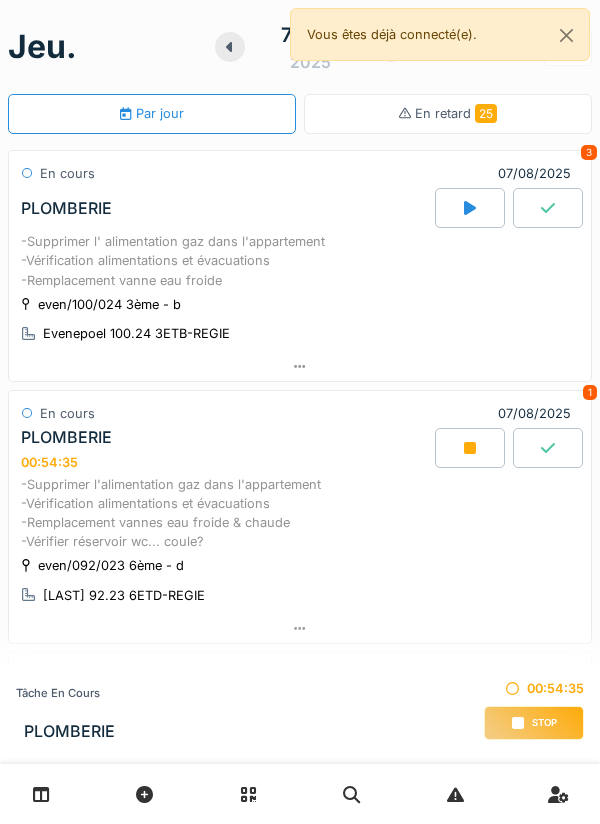 click at bounding box center (548, 208) 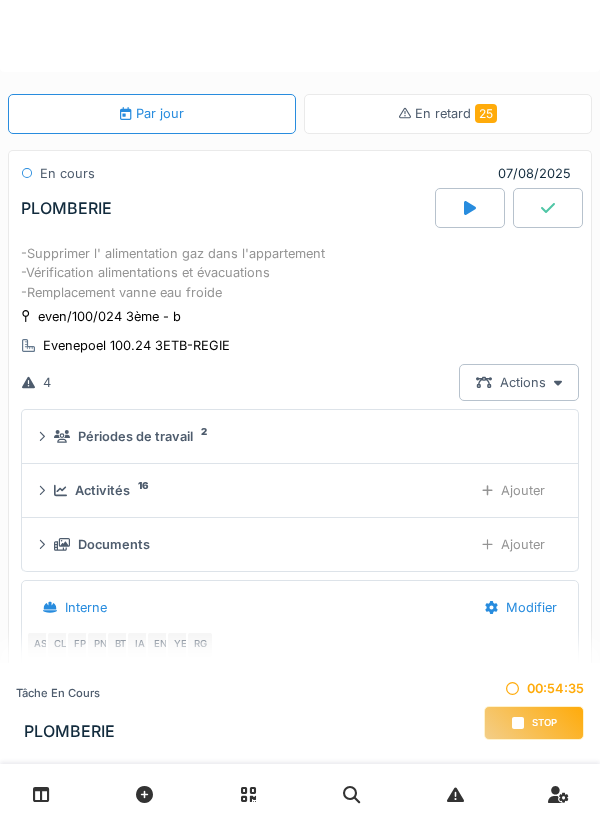 scroll, scrollTop: 55, scrollLeft: 0, axis: vertical 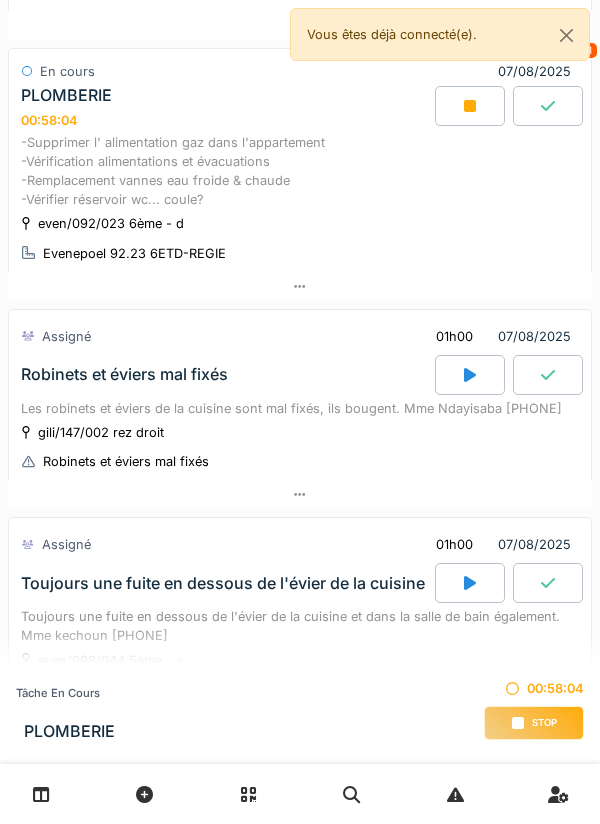click at bounding box center [300, 286] 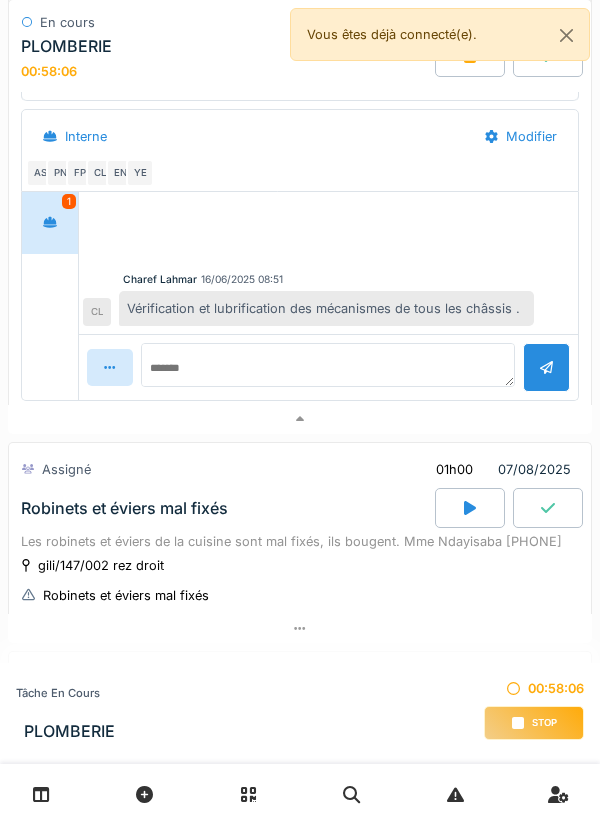 scroll, scrollTop: 735, scrollLeft: 0, axis: vertical 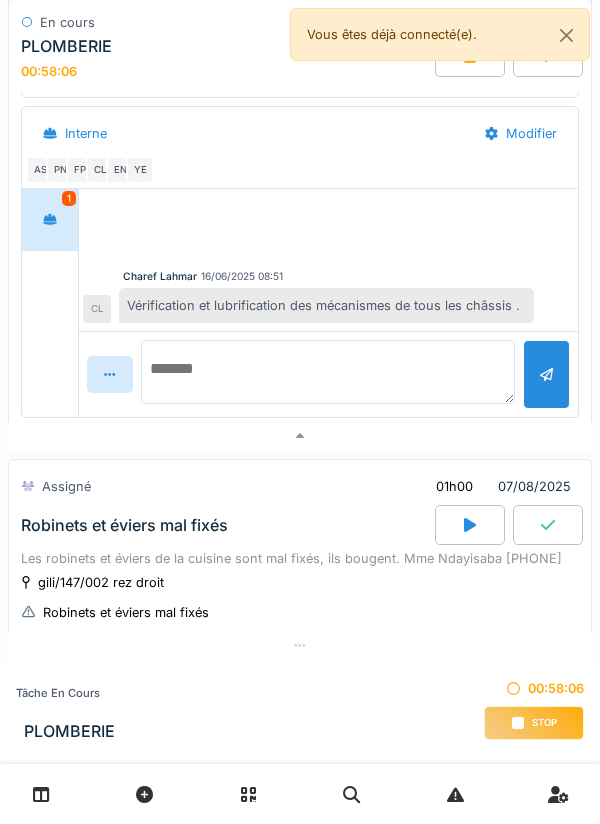 click at bounding box center [328, 372] 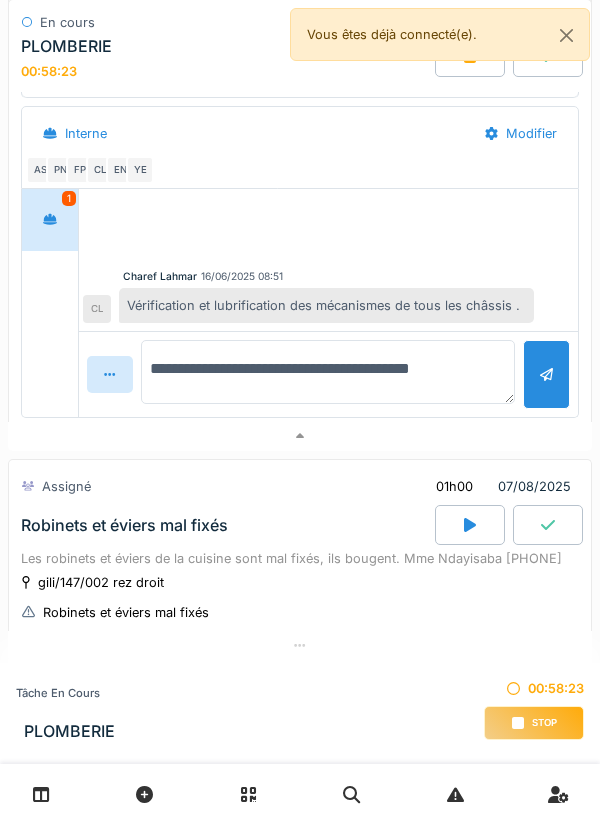 type on "**********" 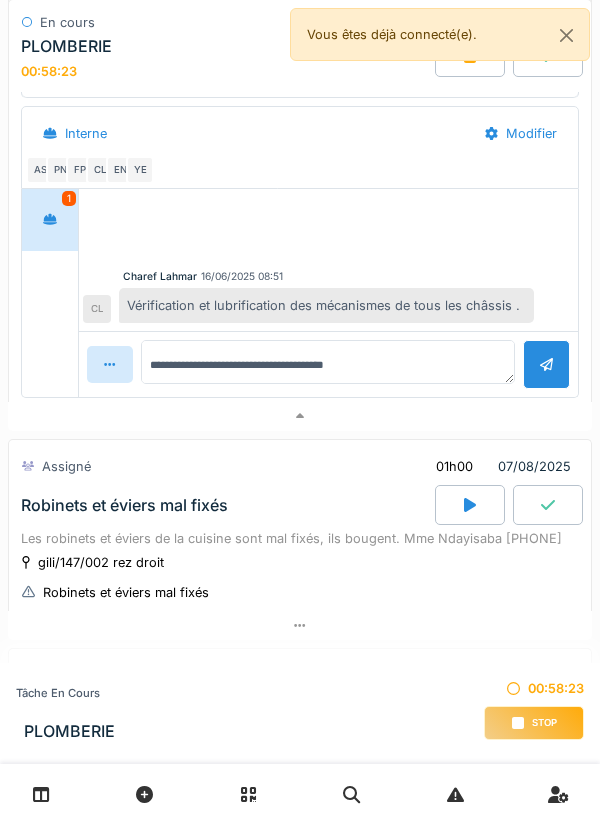 click at bounding box center (546, 364) 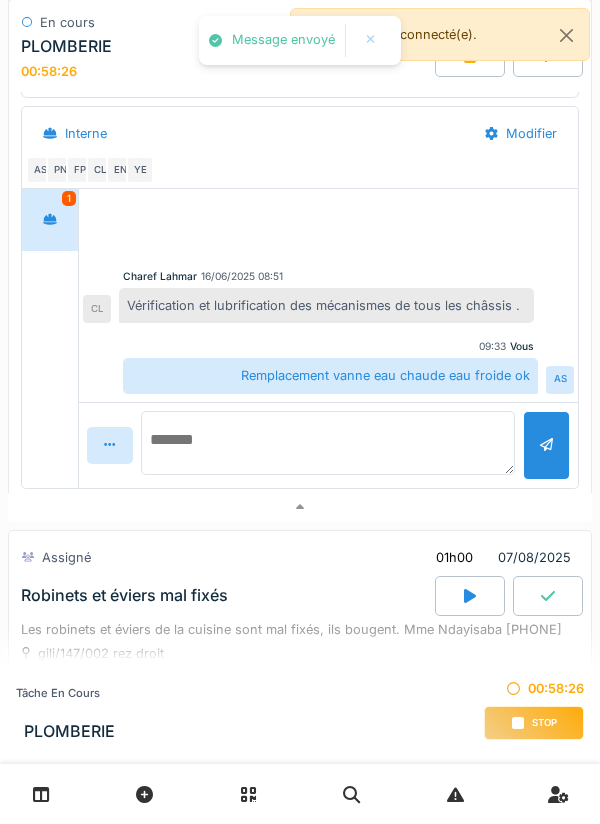 click at bounding box center (328, 443) 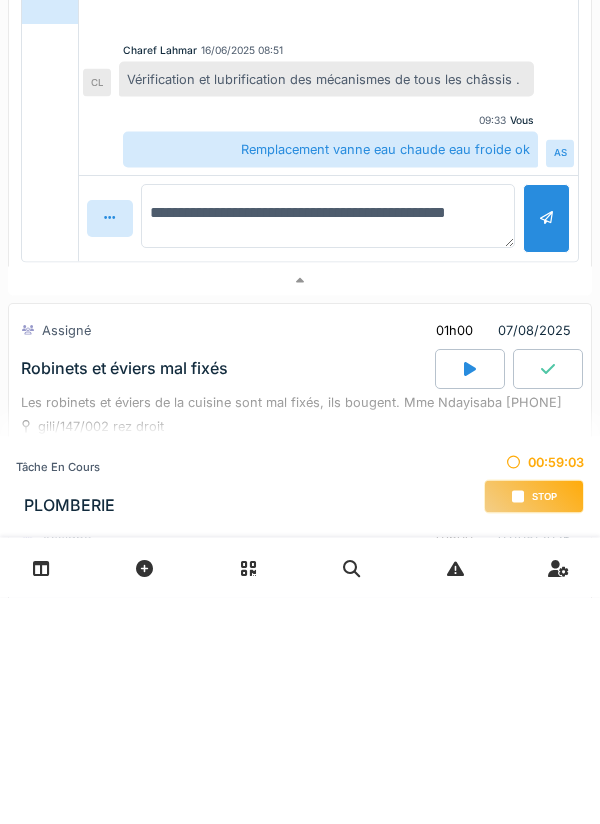 click on "**********" at bounding box center [328, 443] 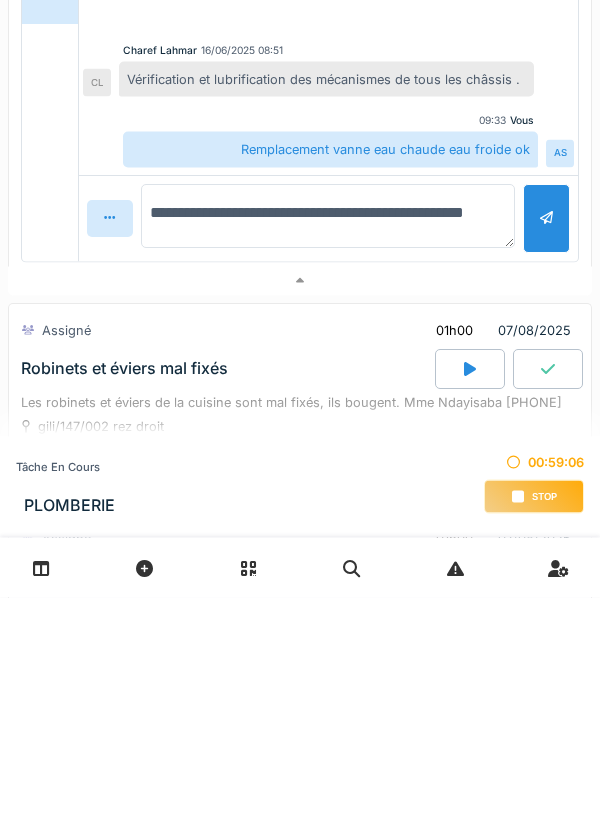 type on "**********" 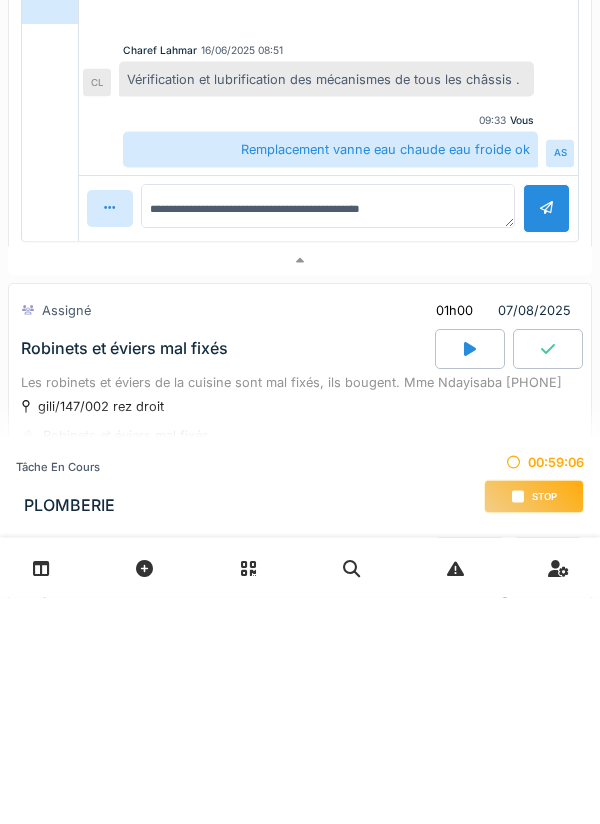 click at bounding box center [546, 435] 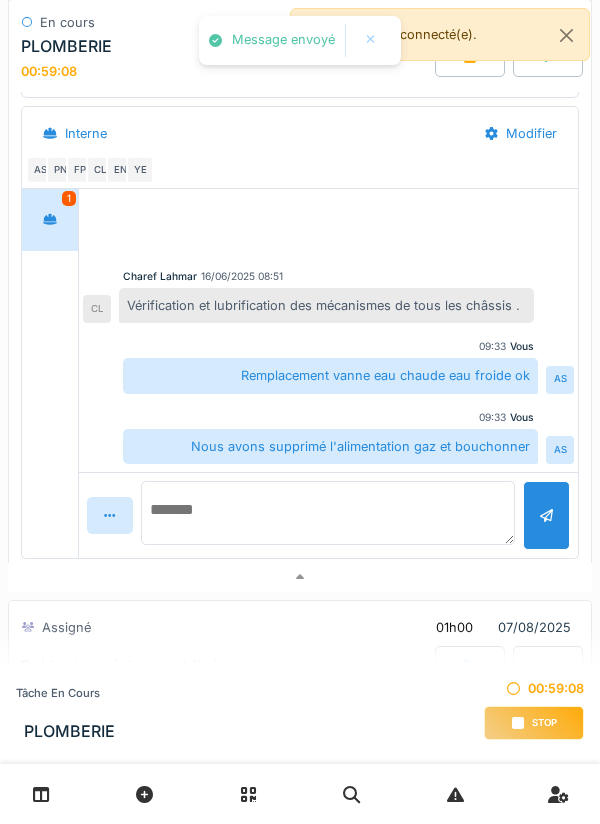 click at bounding box center [328, 513] 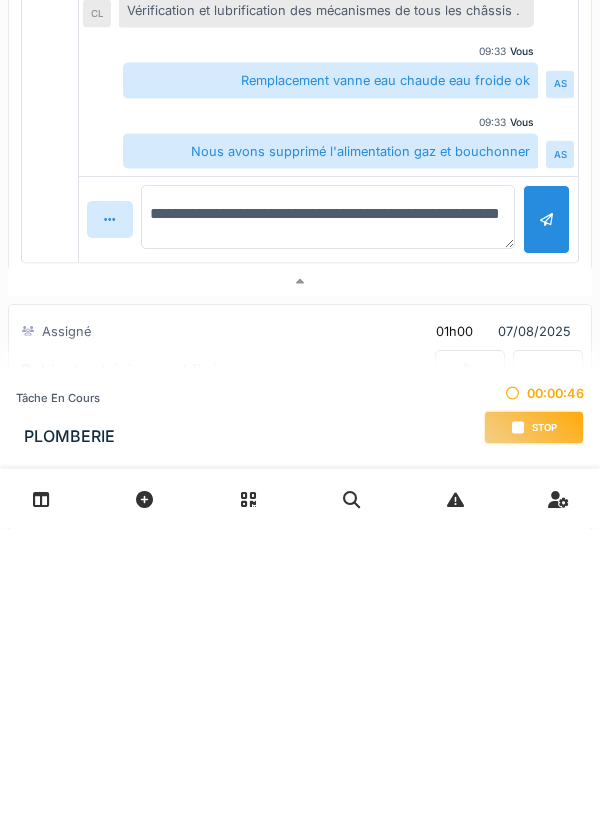 type on "**********" 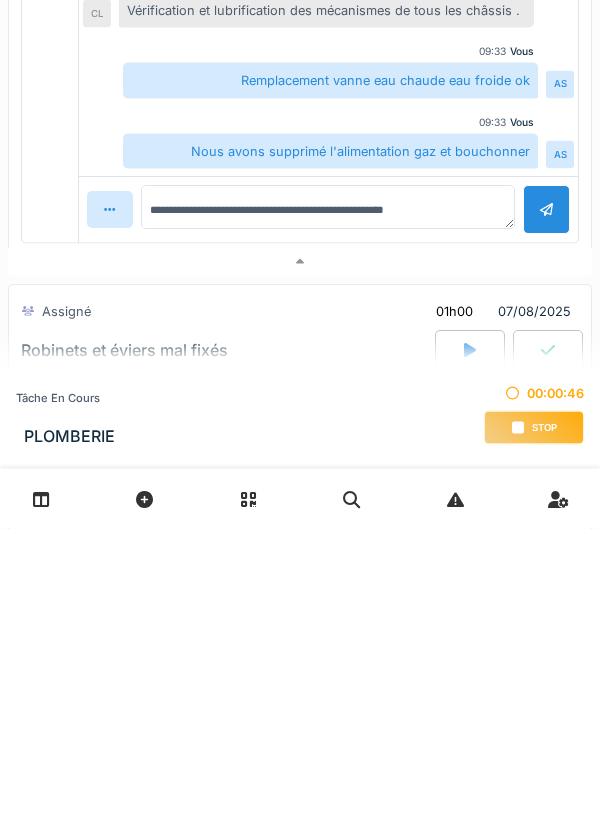 click at bounding box center (546, 505) 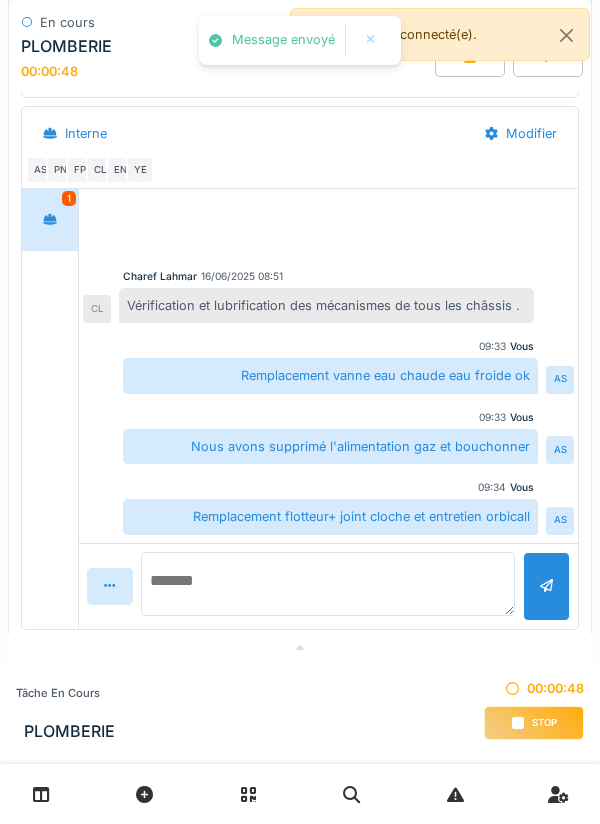 click at bounding box center (328, 584) 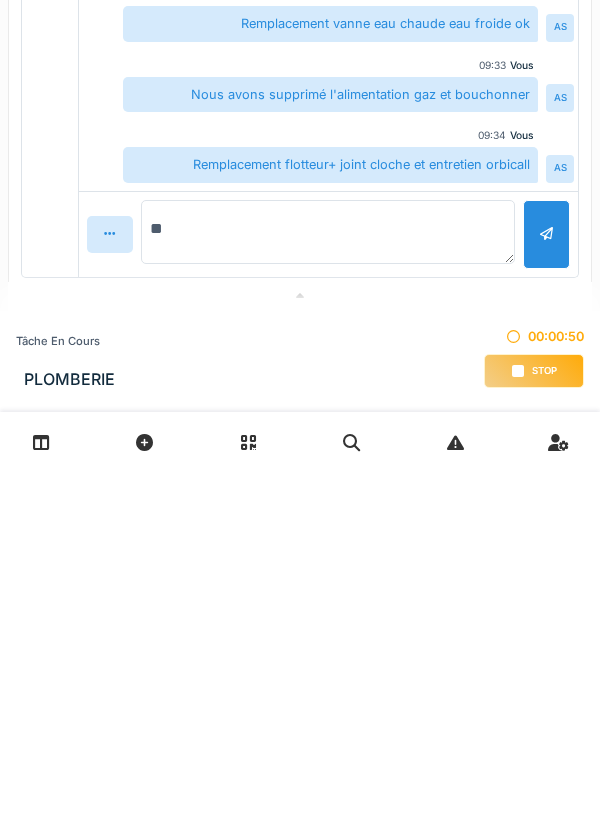 type on "***" 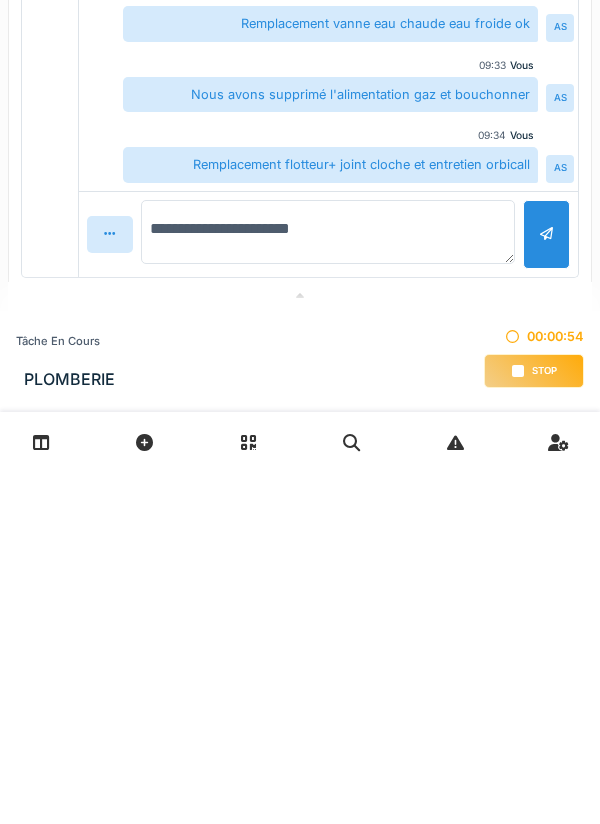 type on "**********" 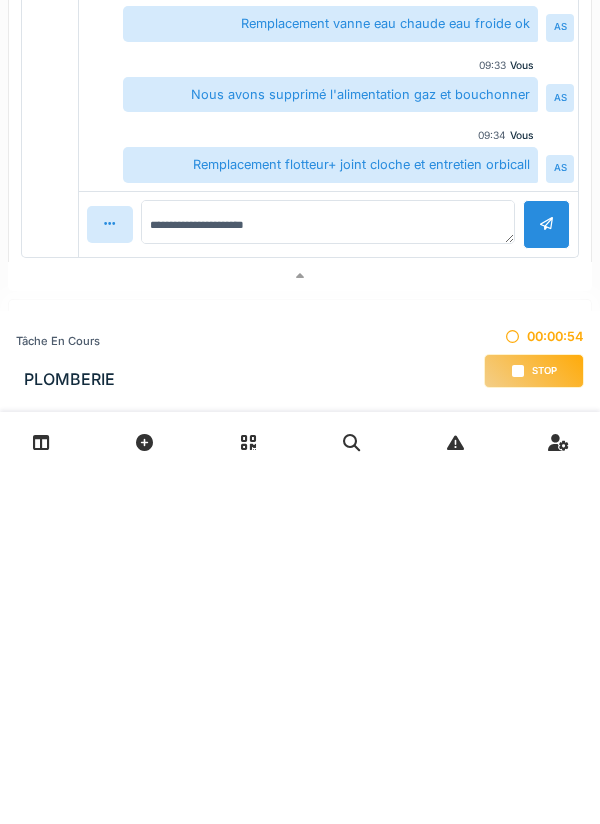 click at bounding box center (546, 576) 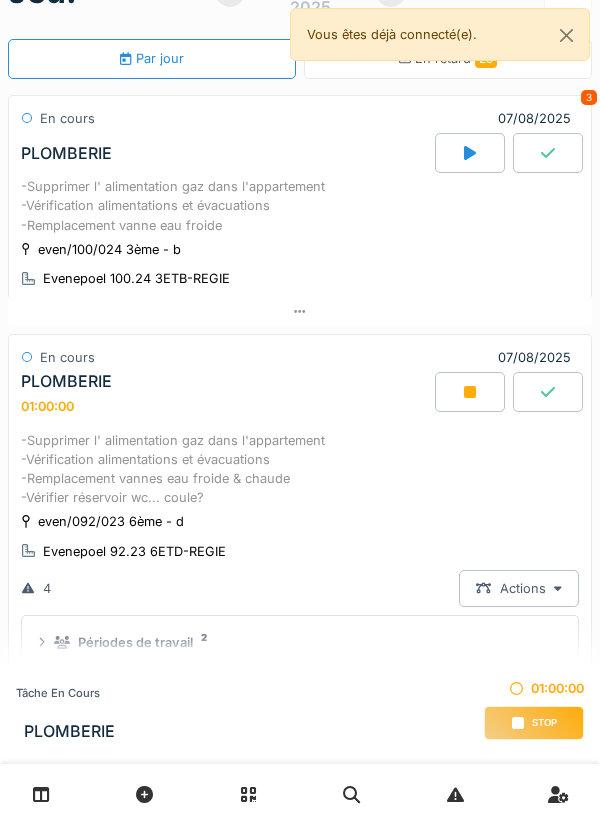 scroll, scrollTop: 56, scrollLeft: 0, axis: vertical 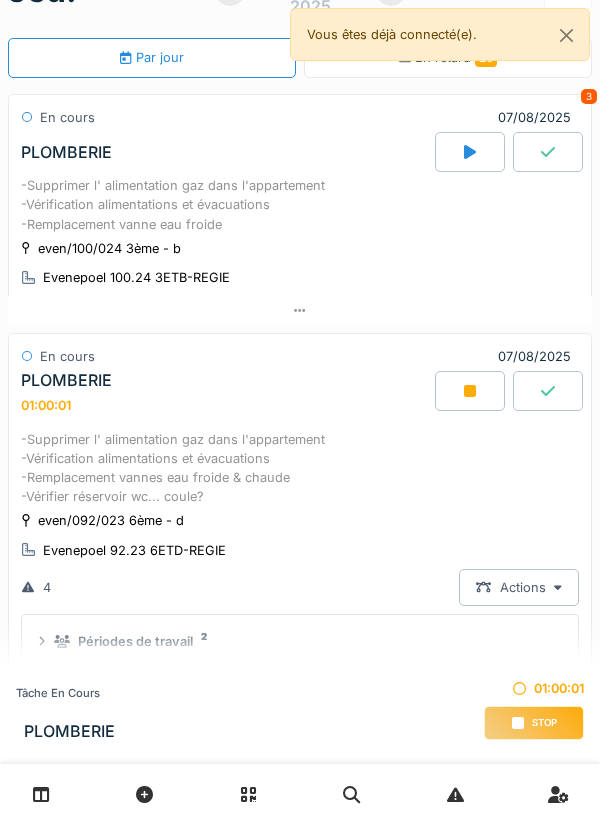 click on "Stop" at bounding box center [534, 723] 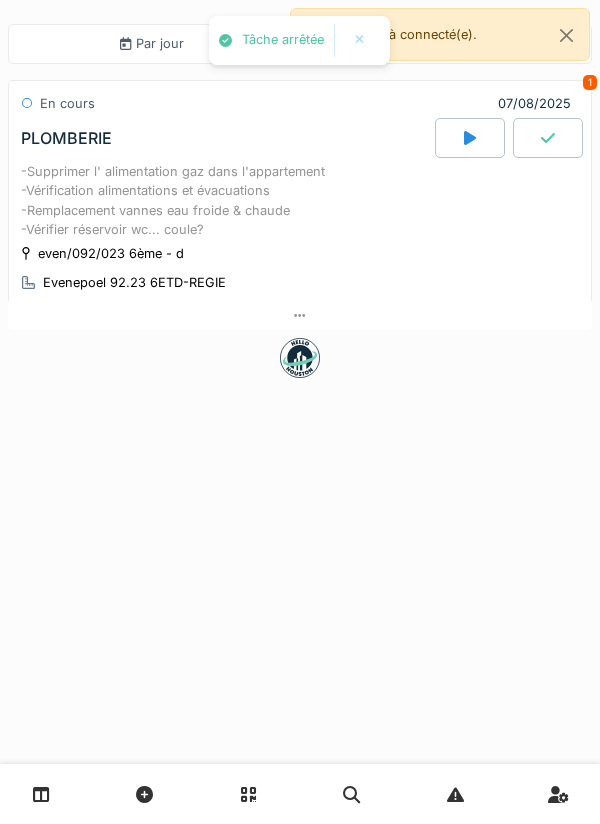 scroll, scrollTop: 0, scrollLeft: 0, axis: both 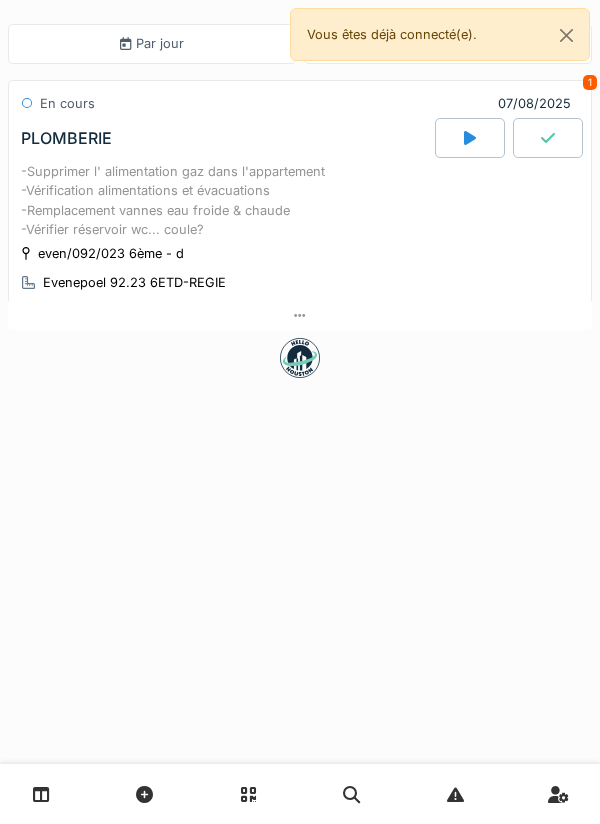 click on "-Supprimer l' alimentation gaz dans l'appartement
-Vérification alimentations et évacuations
-Remplacement vannes eau froide & chaude
-Vérifier réservoir wc... coule?" at bounding box center (300, 200) 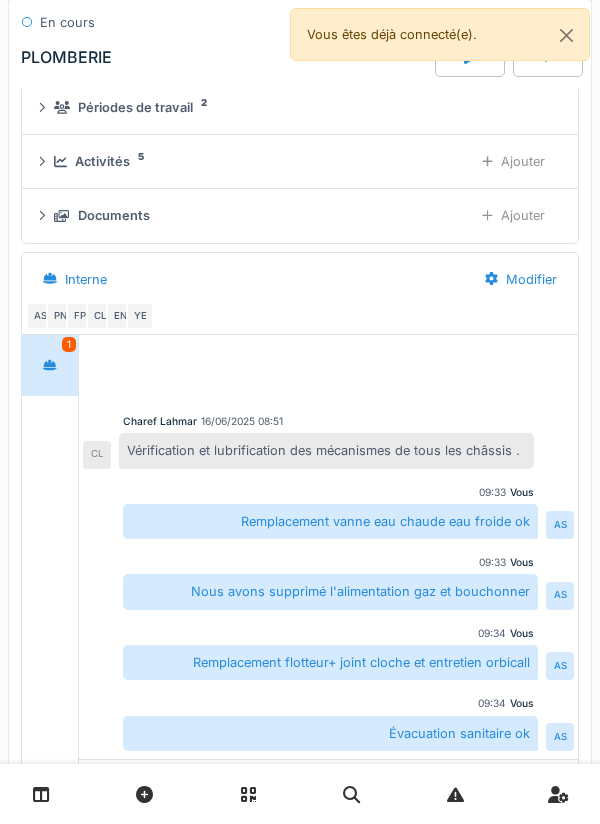 scroll, scrollTop: 207, scrollLeft: 0, axis: vertical 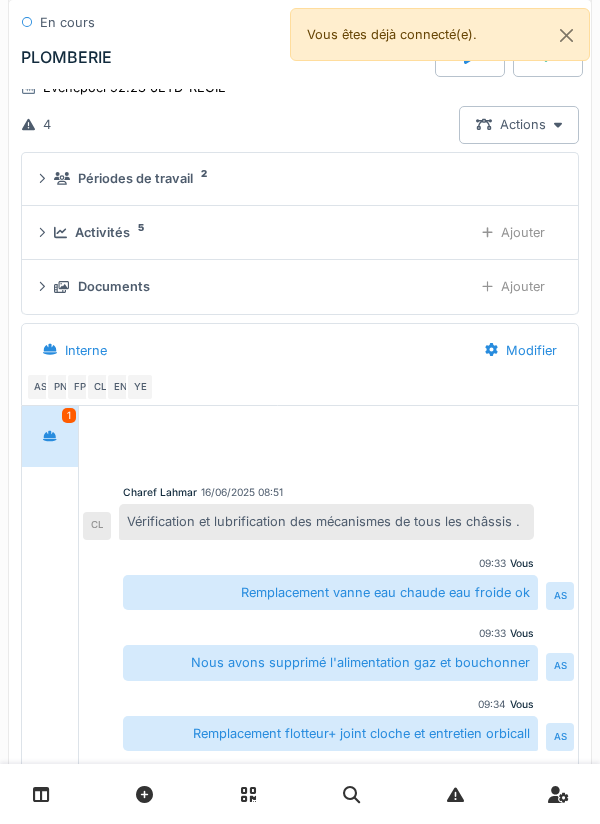click on "Activités 5 Ajouter" at bounding box center (300, 232) 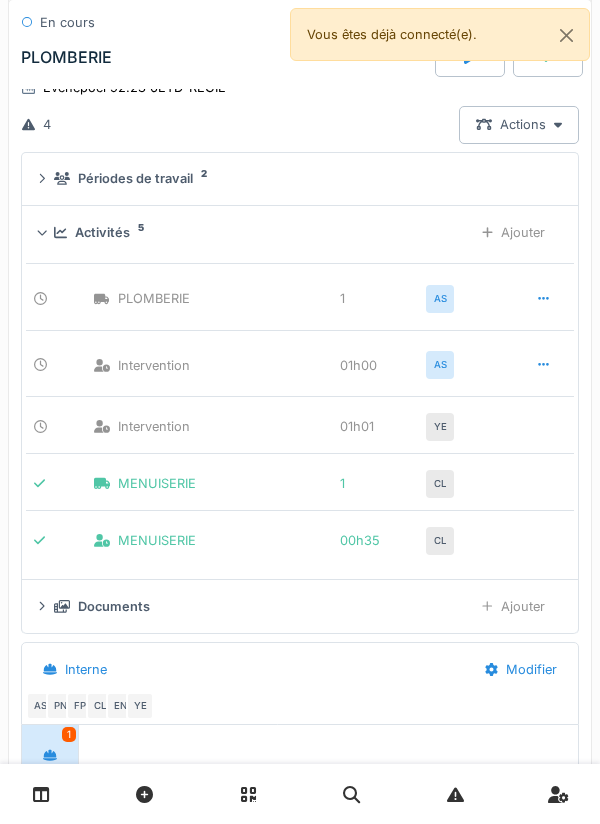 click on "Ajouter" at bounding box center [513, 232] 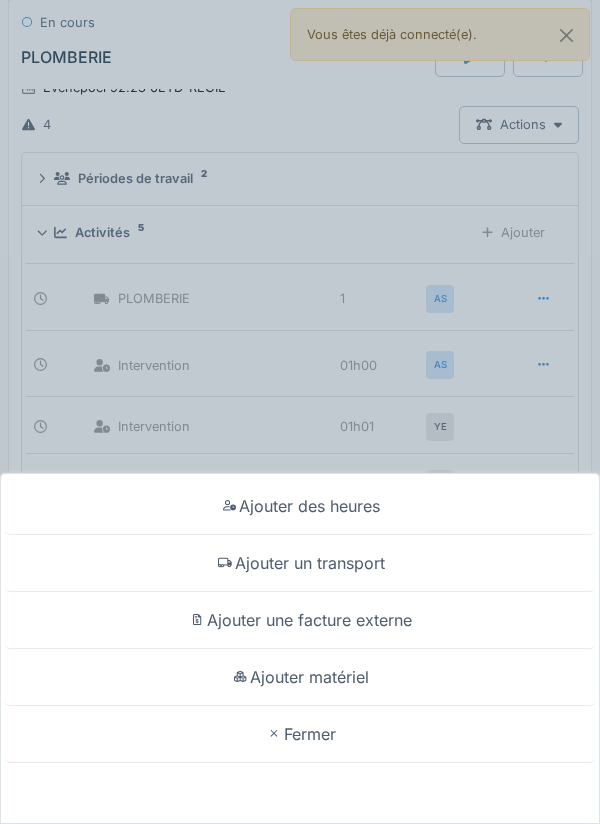 click on "Ajouter matériel" at bounding box center [300, 677] 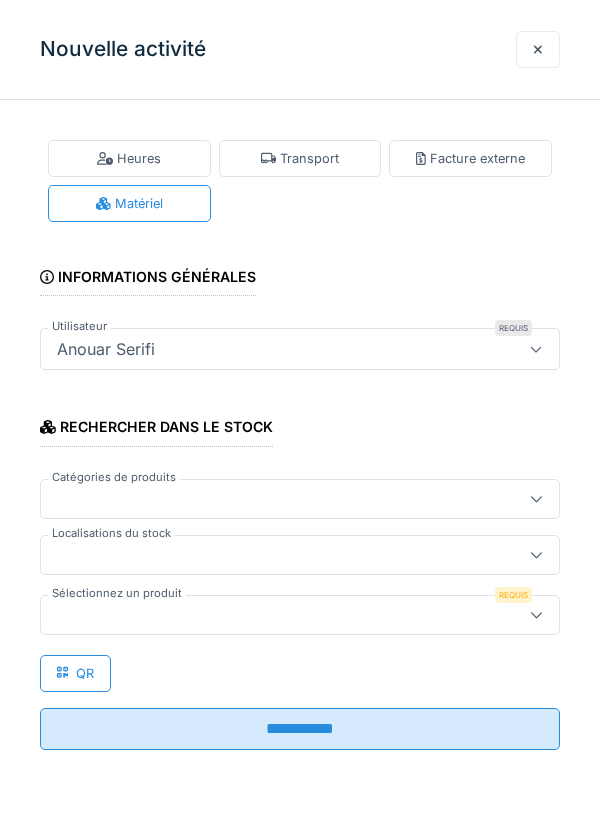 click at bounding box center [274, 555] 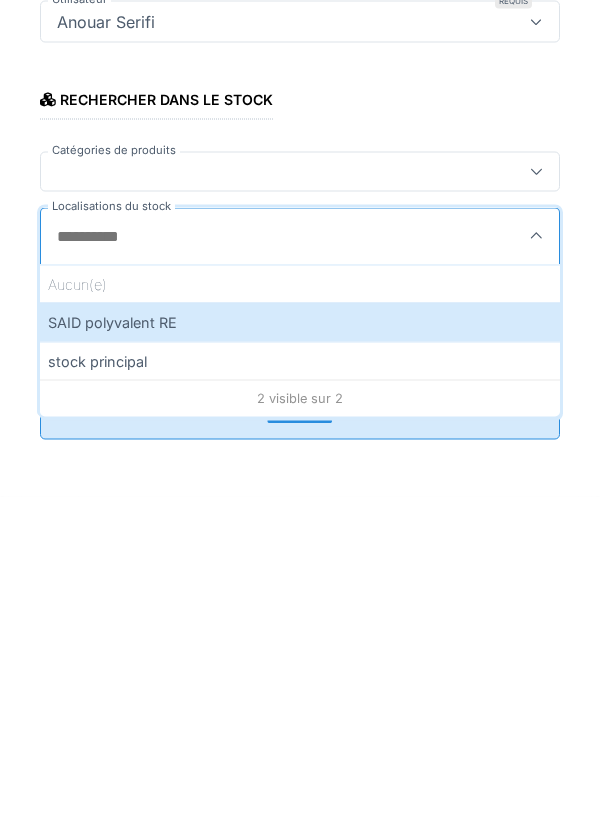 click on "SAID polyvalent RE" at bounding box center [300, 649] 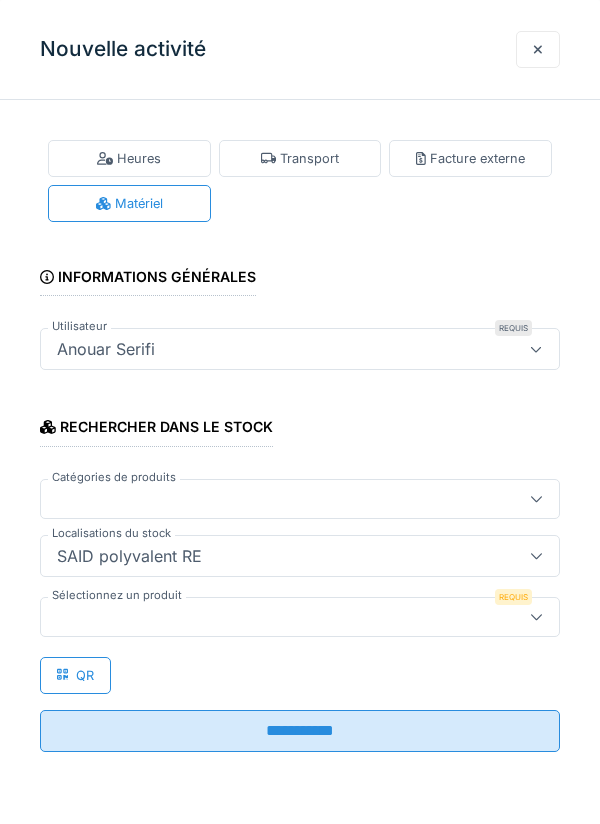 click at bounding box center (274, 617) 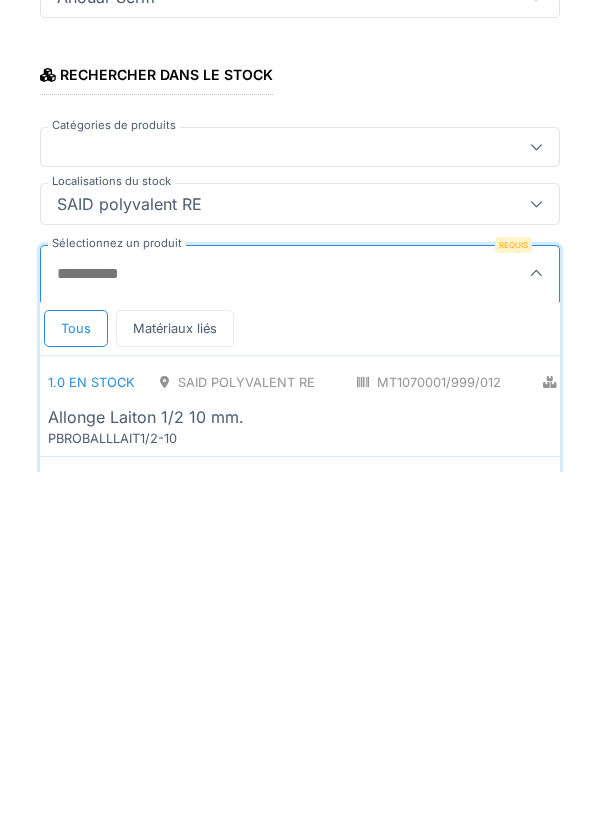scroll, scrollTop: 1, scrollLeft: 0, axis: vertical 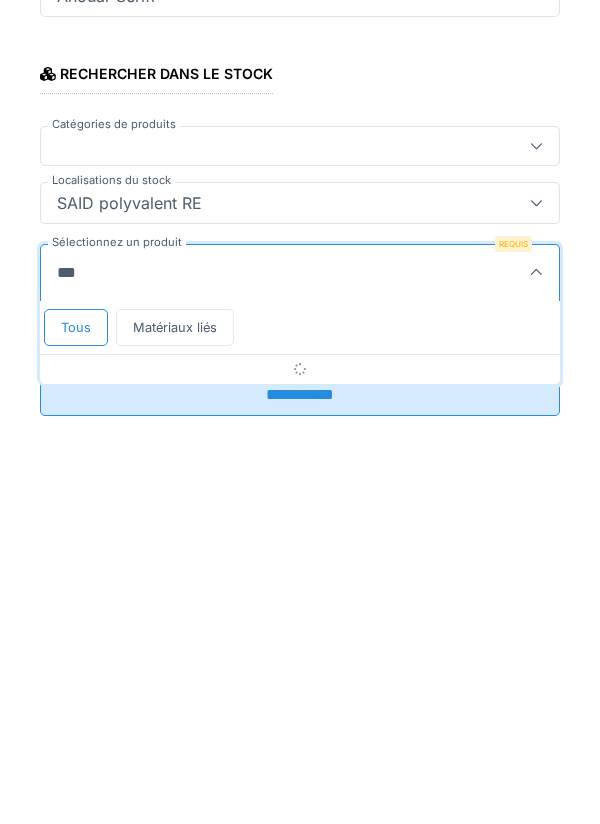 type on "****" 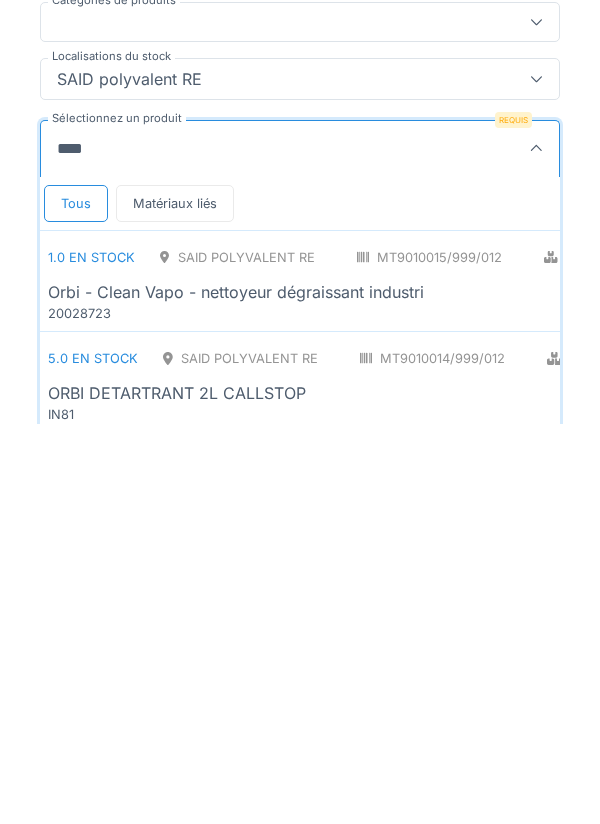 scroll, scrollTop: 122, scrollLeft: 0, axis: vertical 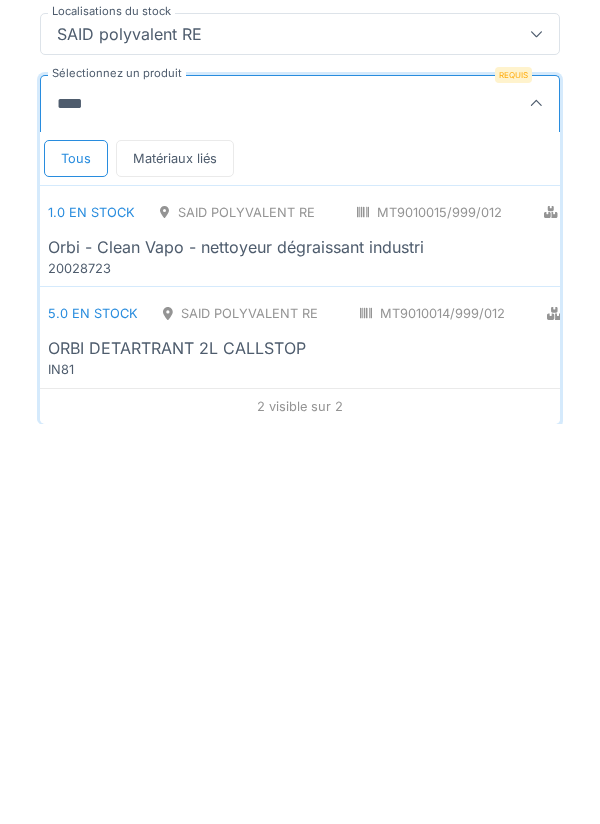 click on "ORBI DETARTRANT 2L CALLSTOP" at bounding box center [177, 748] 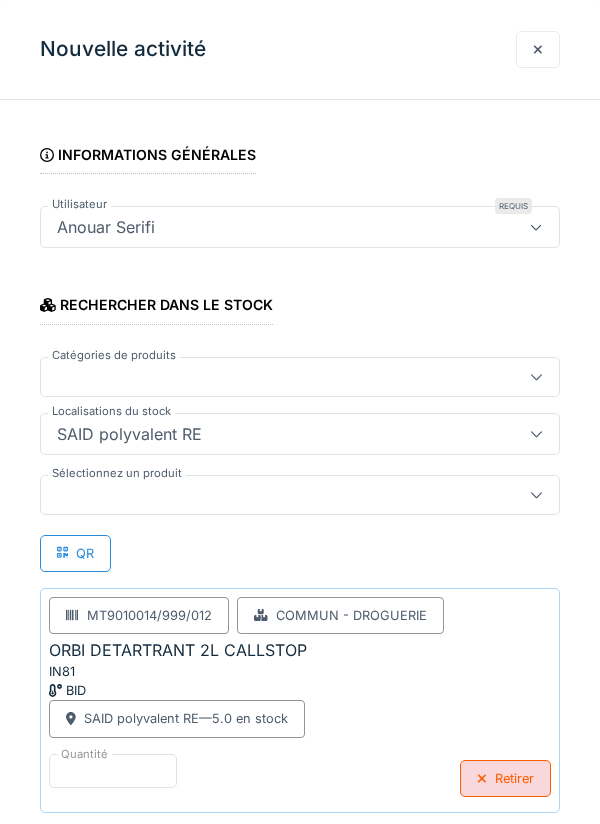 click at bounding box center (274, 495) 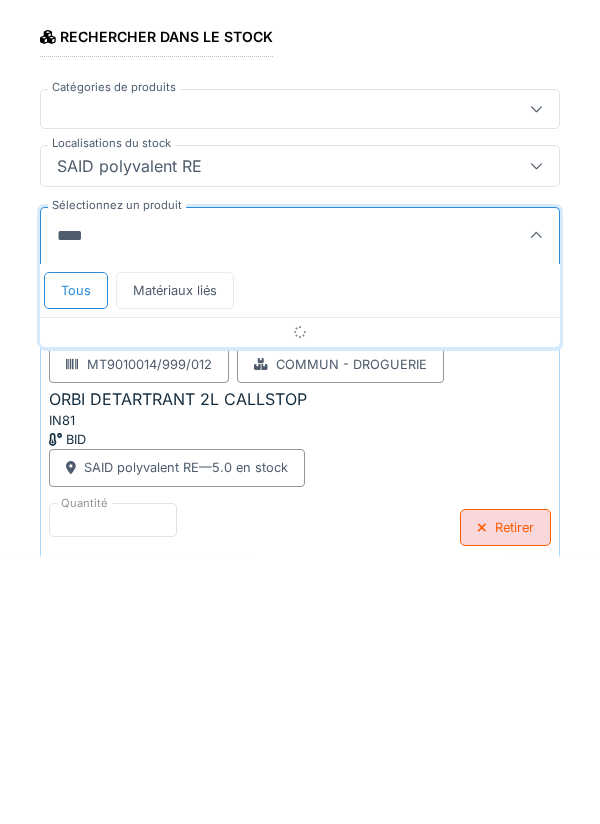 type on "*****" 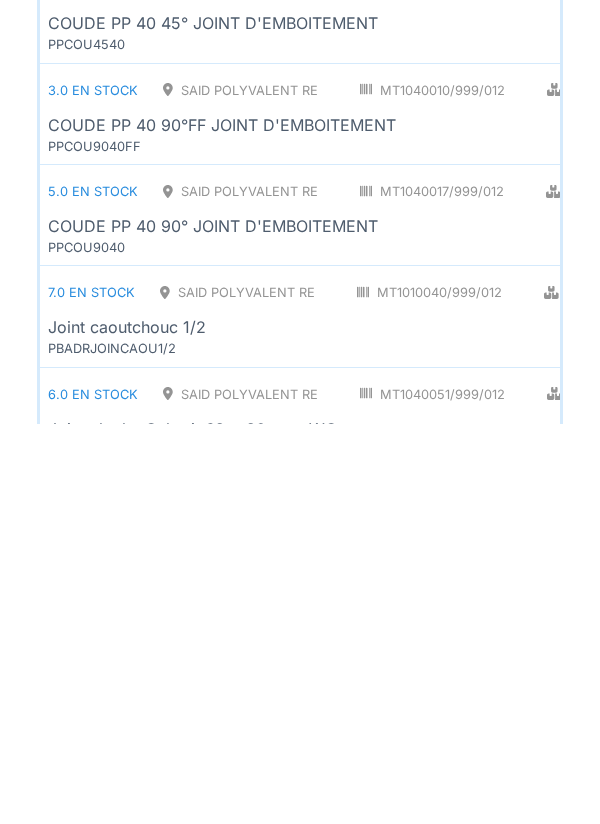 scroll, scrollTop: 629, scrollLeft: 0, axis: vertical 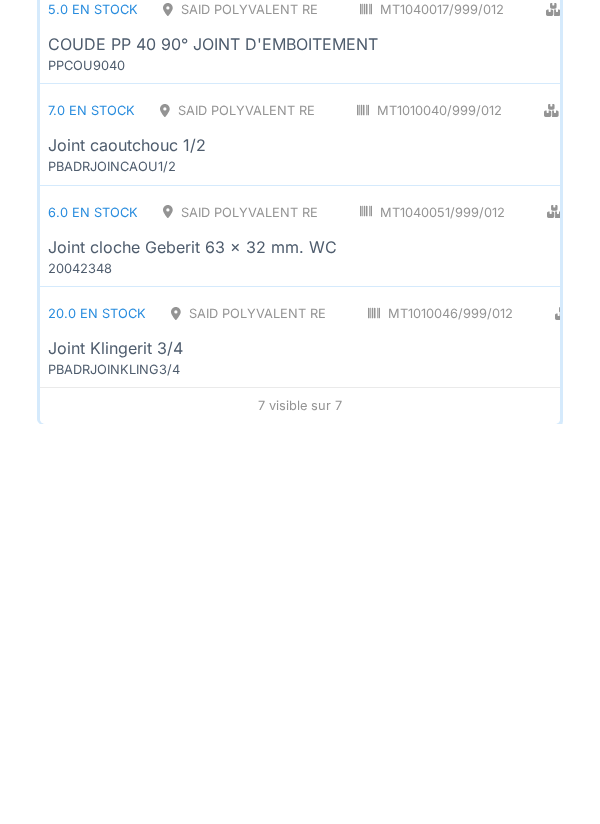 click on "6.0 en stock SAID polyvalent RE MT1040051/999/012 Plomberie - Evacuation raccord PCE Joint cloche Geberit 63 x 32 mm. WC 20042348" at bounding box center (479, 636) 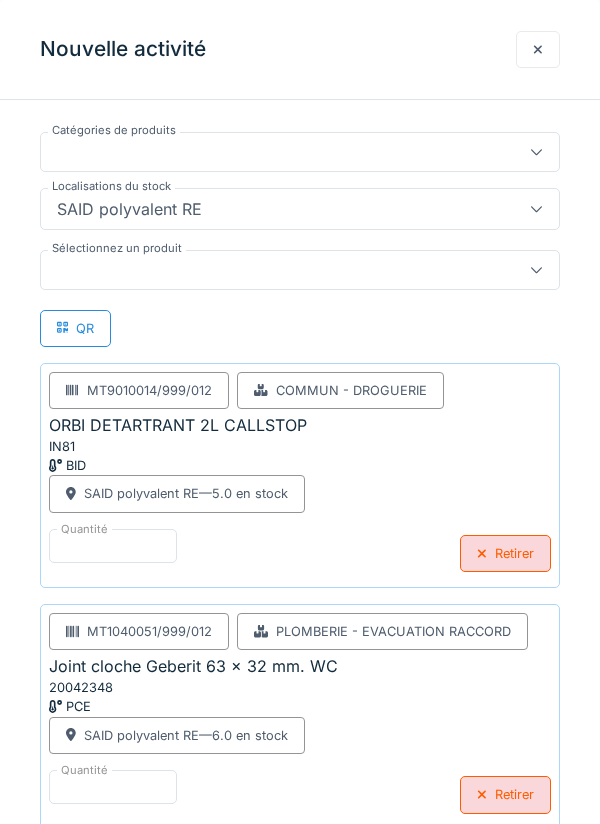 scroll, scrollTop: 331, scrollLeft: 0, axis: vertical 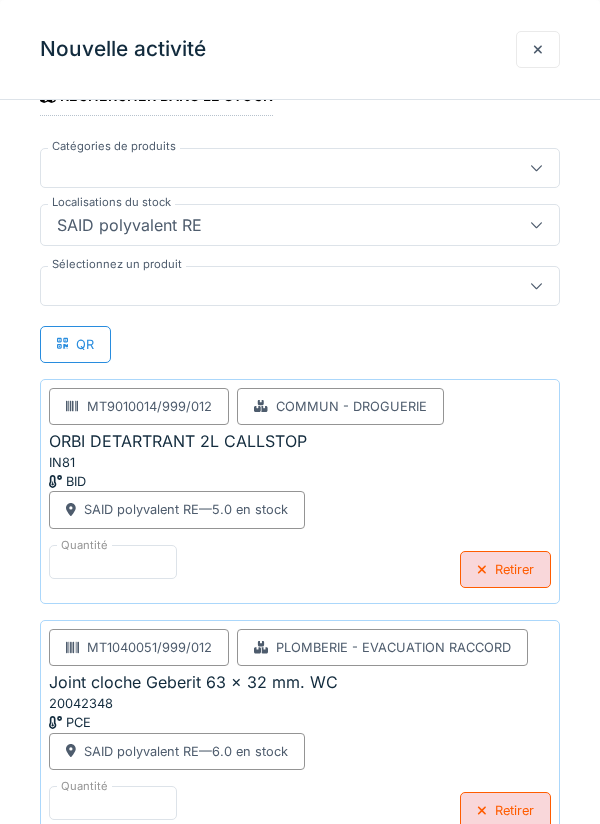 click at bounding box center (274, 286) 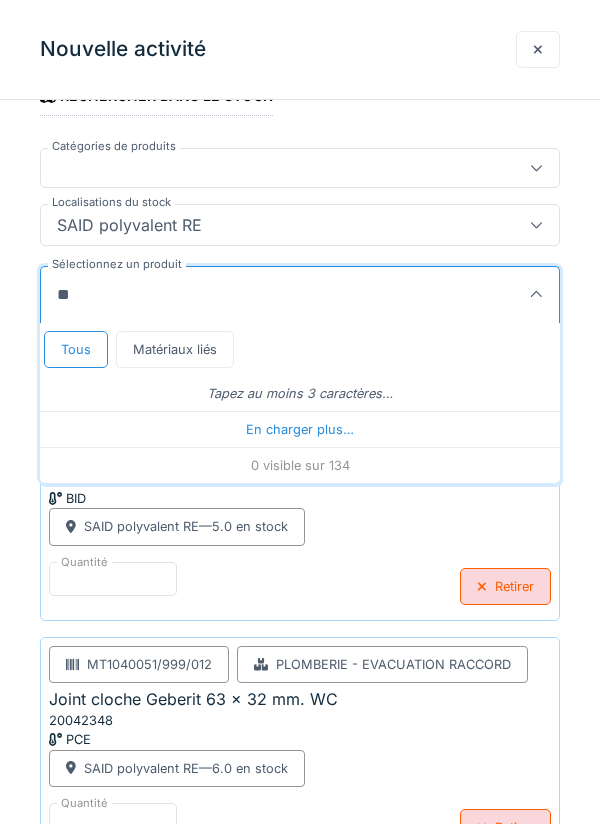 type on "***" 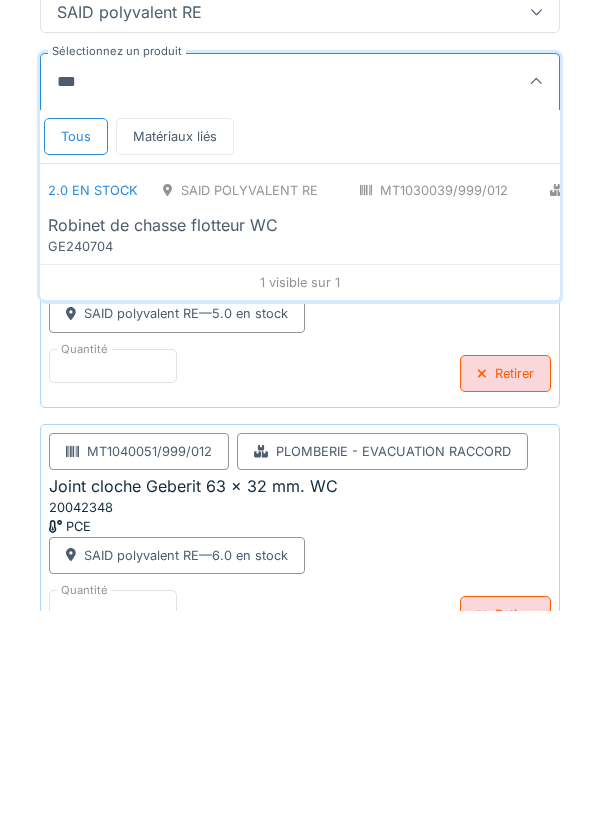 click on "Robinet de chasse flotteur WC" at bounding box center [478, 438] 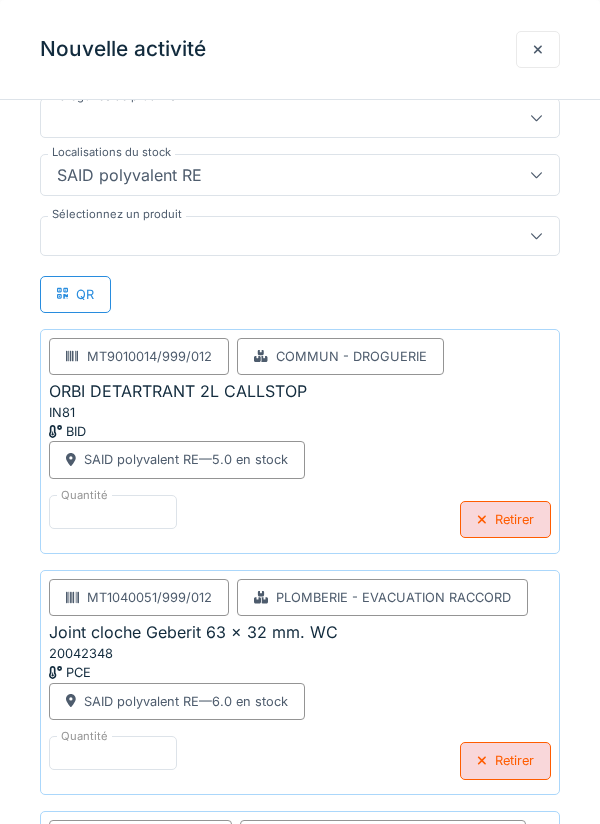 scroll, scrollTop: 361, scrollLeft: 0, axis: vertical 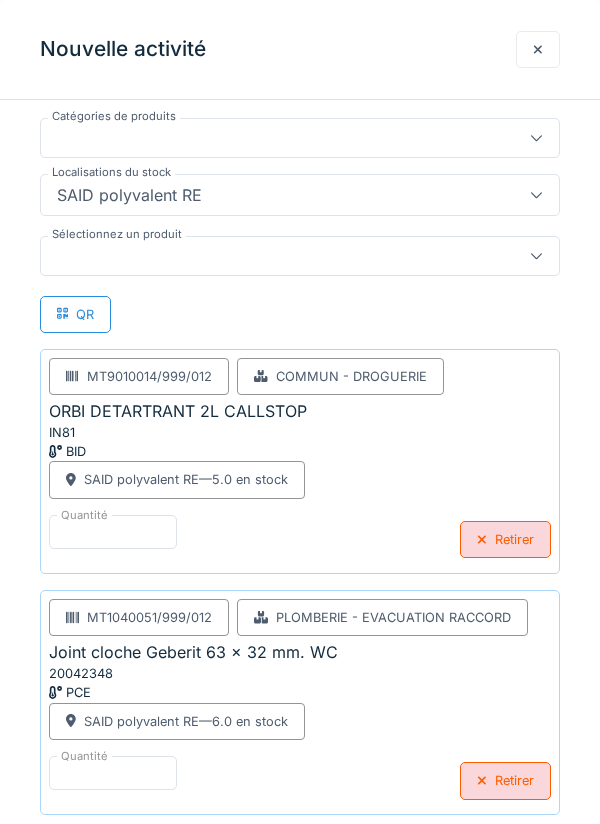 click at bounding box center (300, 256) 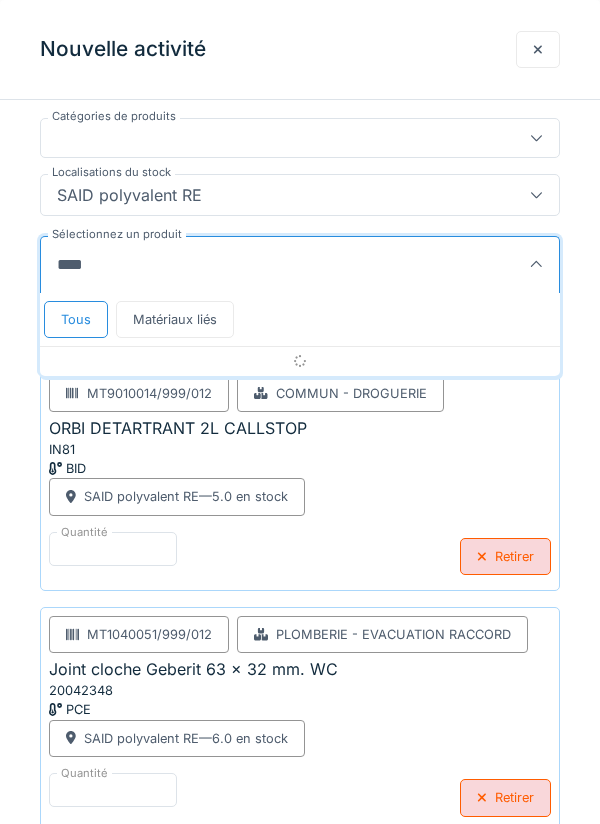type on "*****" 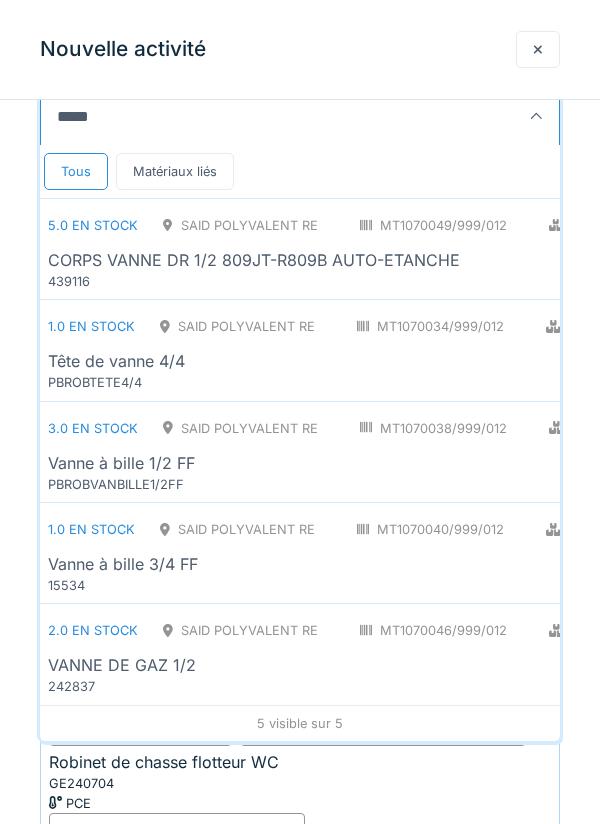 scroll, scrollTop: 507, scrollLeft: 0, axis: vertical 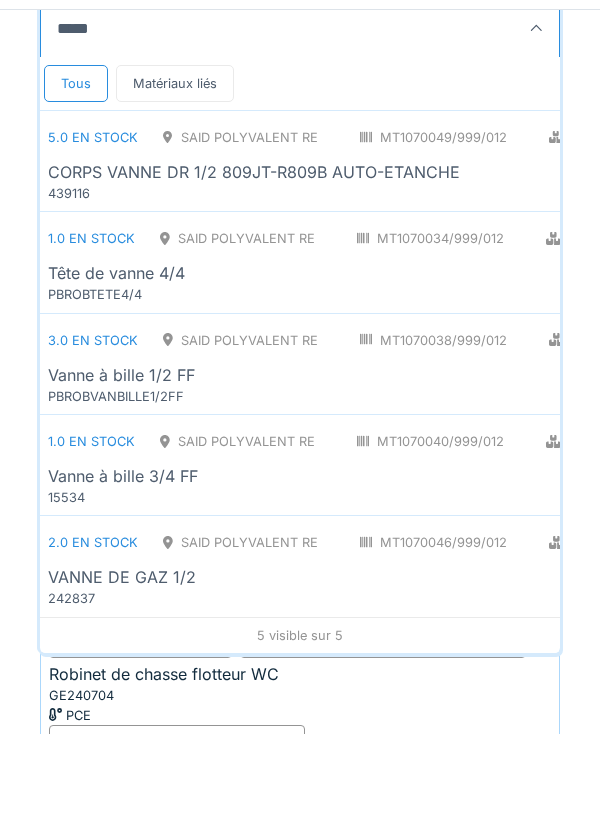 click on "439116" at bounding box center (168, 283) 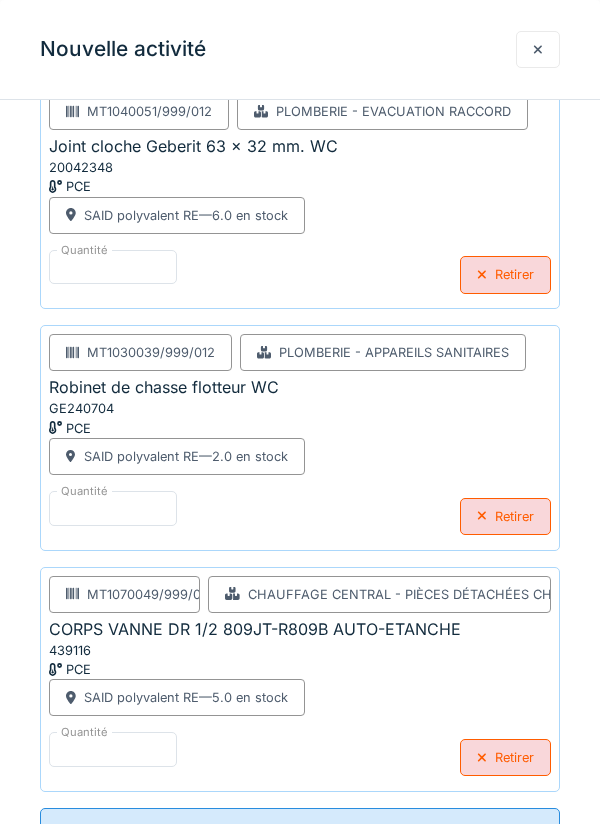 scroll, scrollTop: 949, scrollLeft: 0, axis: vertical 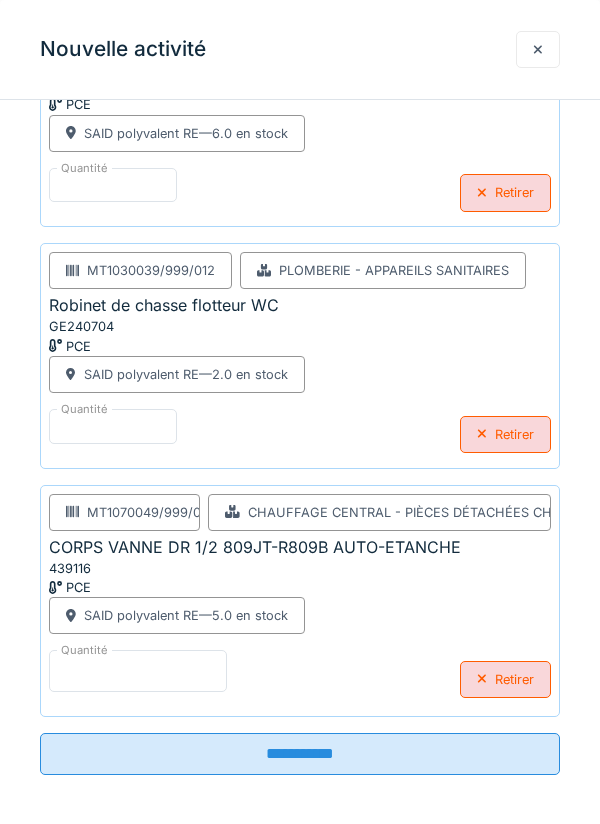 click on "*" at bounding box center (138, 671) 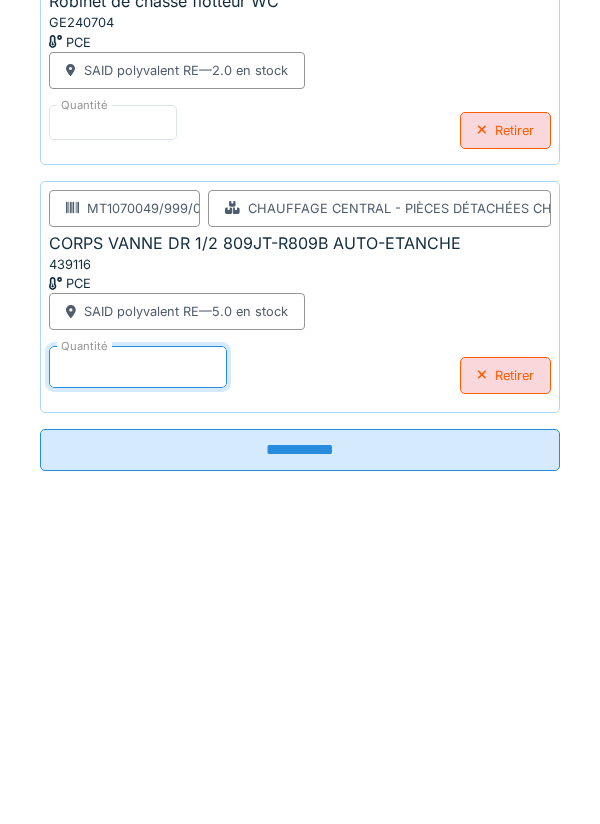 scroll, scrollTop: 956, scrollLeft: 0, axis: vertical 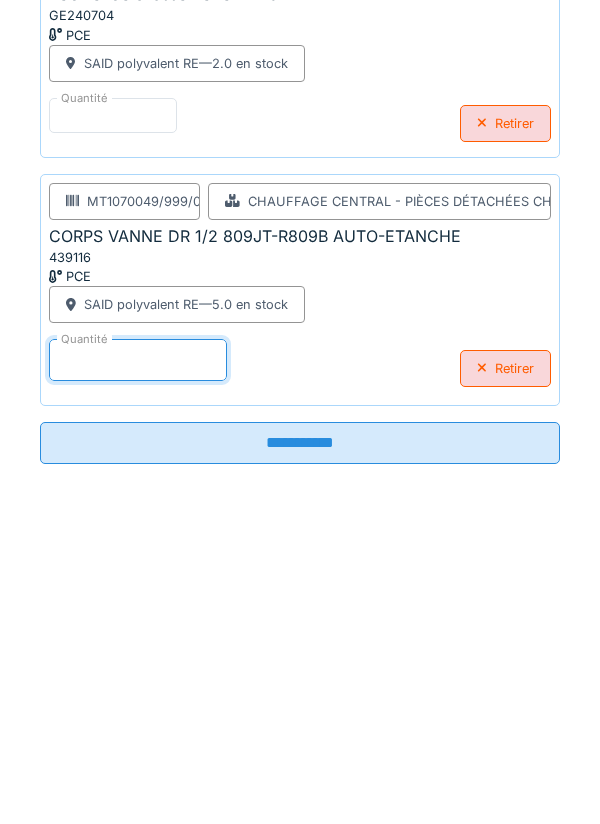 type on "*" 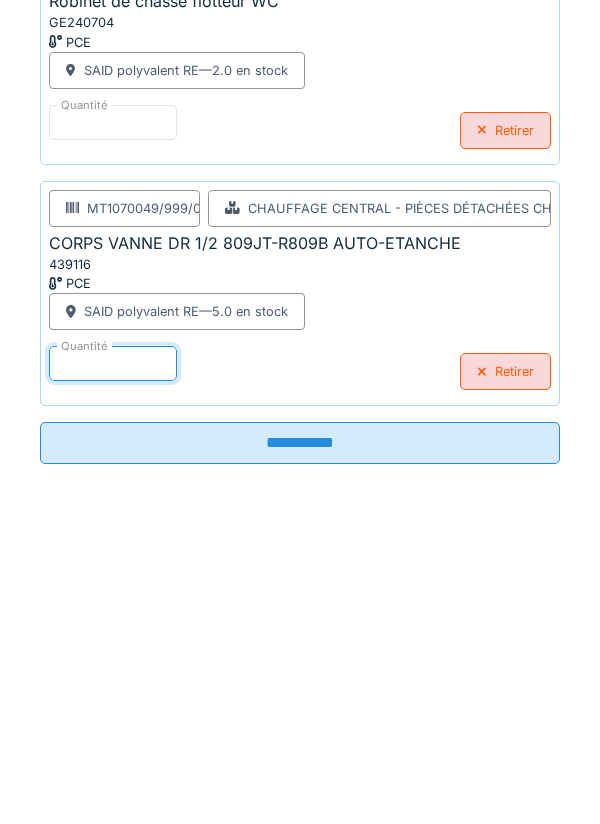 click on "**********" at bounding box center (300, 747) 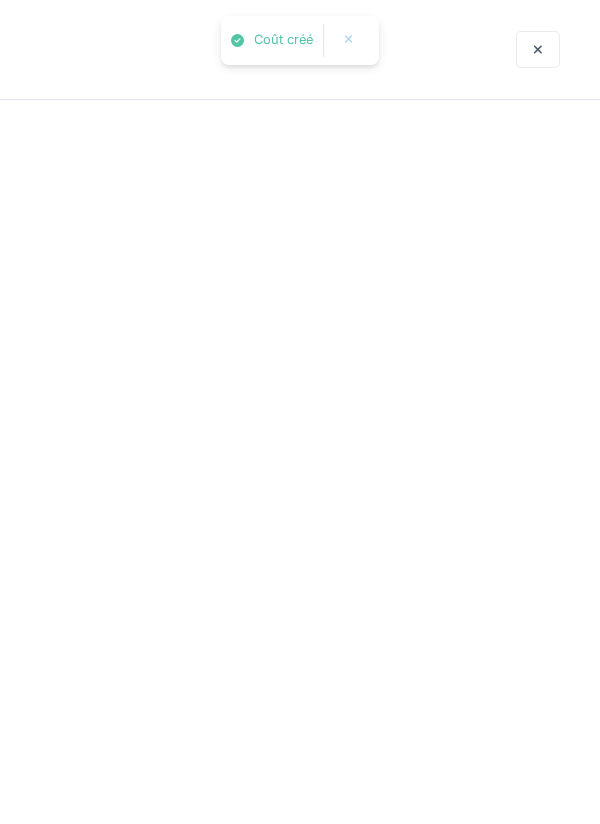 scroll, scrollTop: 0, scrollLeft: 0, axis: both 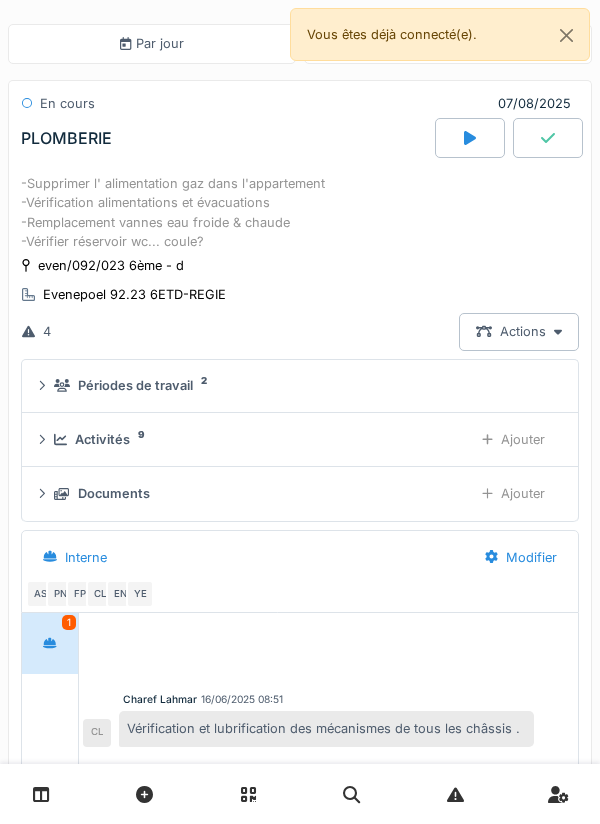 click at bounding box center [548, 138] 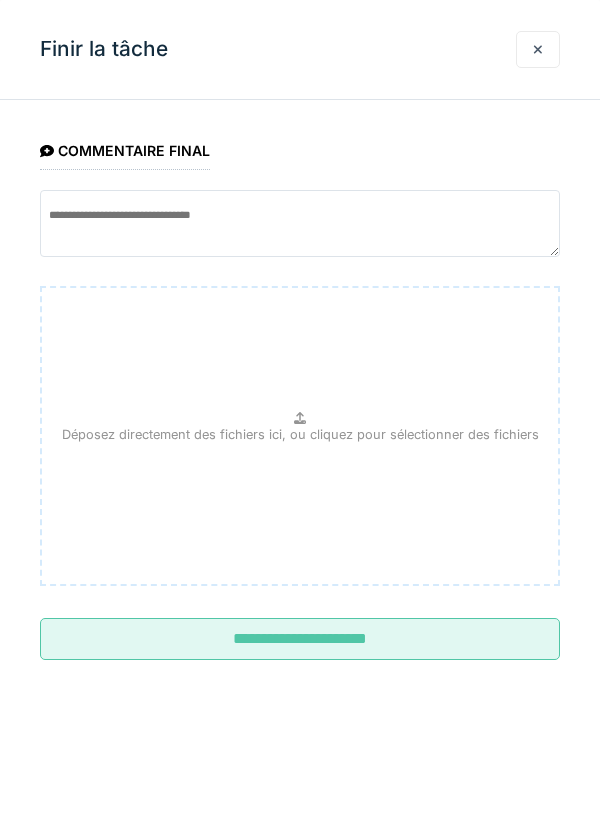 click on "**********" at bounding box center [300, 639] 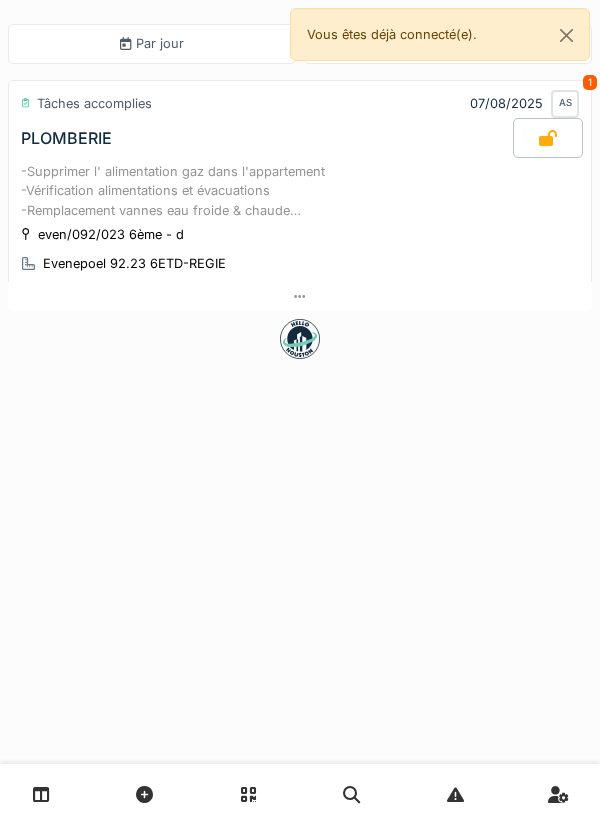 click on "Par jour   En retard   25 Tâches accomplies 07/08/2025 AS 1 PLOMBERIE -Supprimer l' alimentation gaz dans l'appartement
-Vérification alimentations et évacuations
-Remplacement vannes eau froide & chaude
-Vérifier réservoir wc... coule? even/092/023 6ème - d Evenepoel 92.23 6ETD-REGIE" at bounding box center [300, 412] 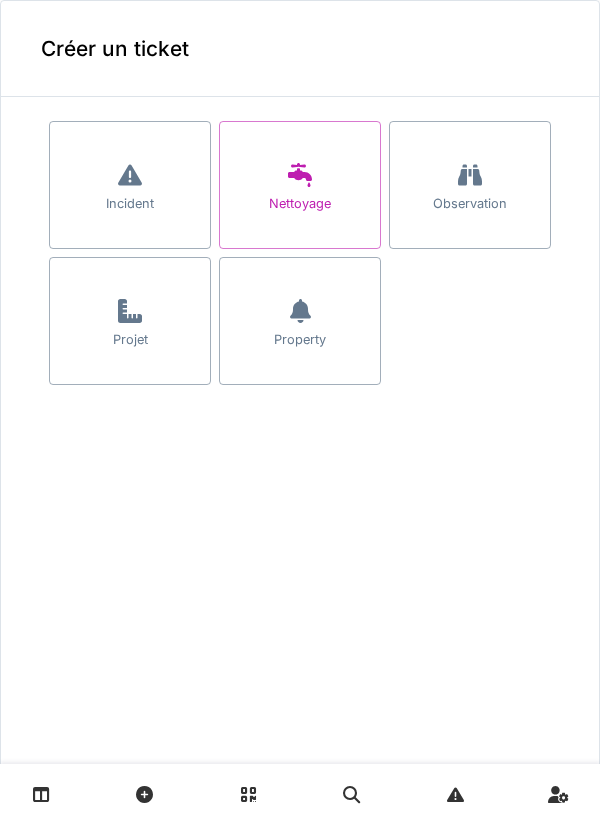 scroll, scrollTop: 0, scrollLeft: 0, axis: both 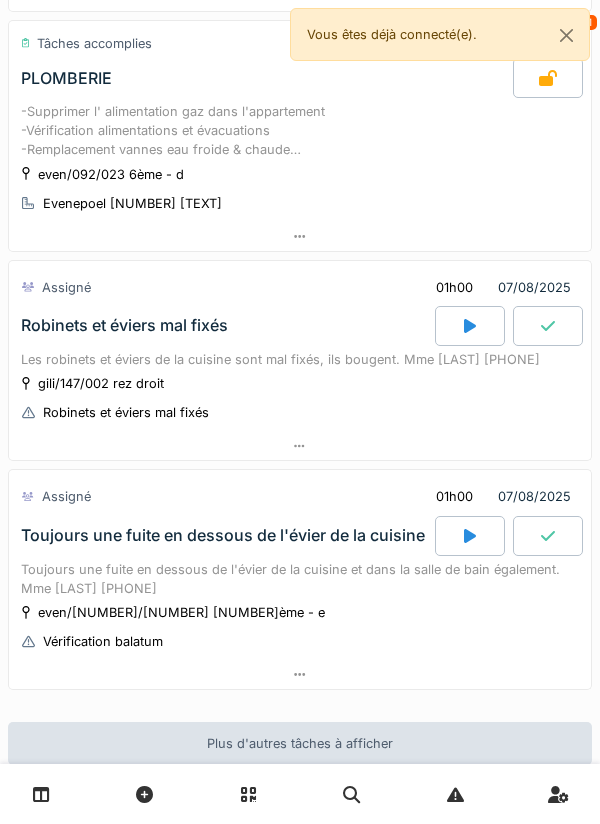 click at bounding box center (470, 536) 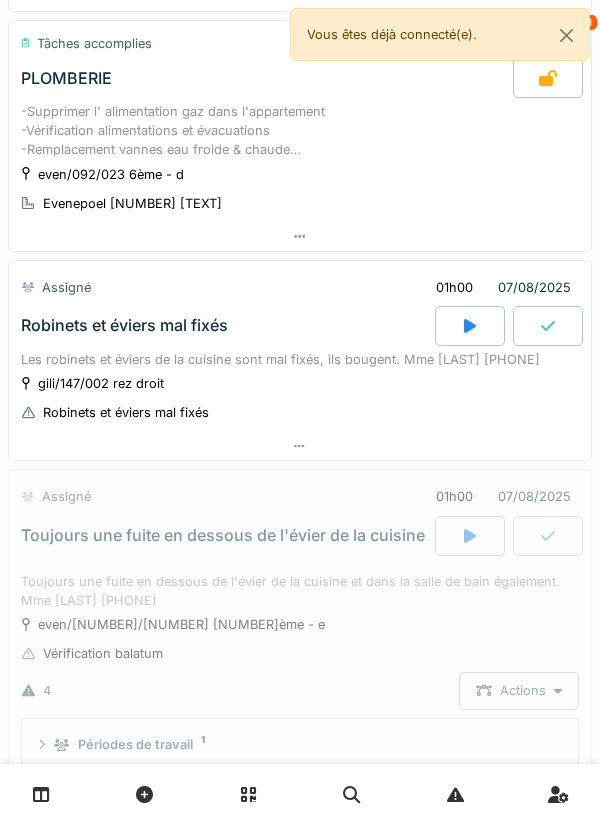 scroll, scrollTop: 794, scrollLeft: 0, axis: vertical 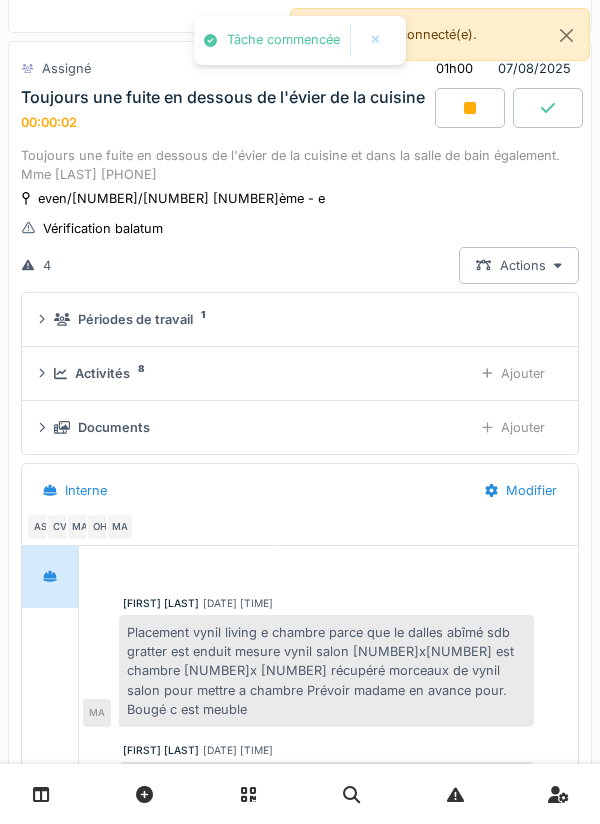 click on "Ajouter" at bounding box center [513, 373] 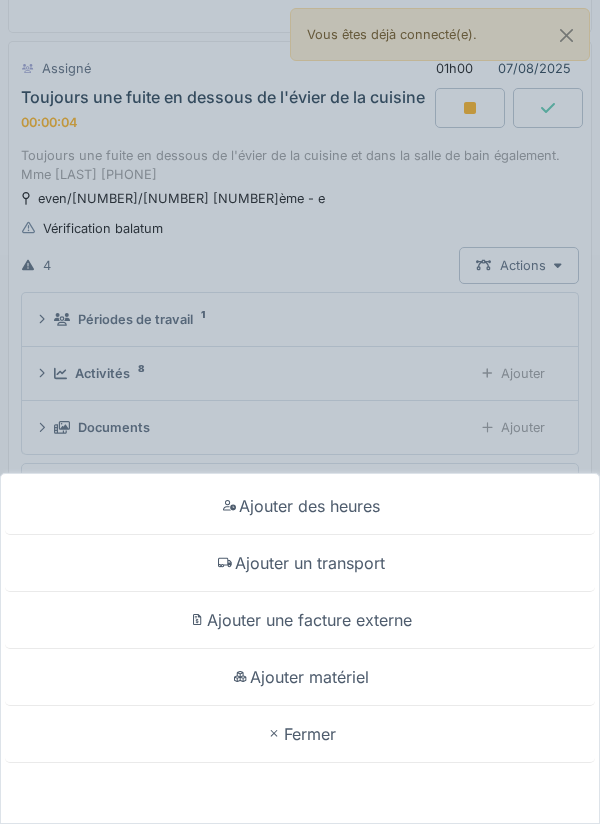 click on "Ajouter un transport" at bounding box center [300, 563] 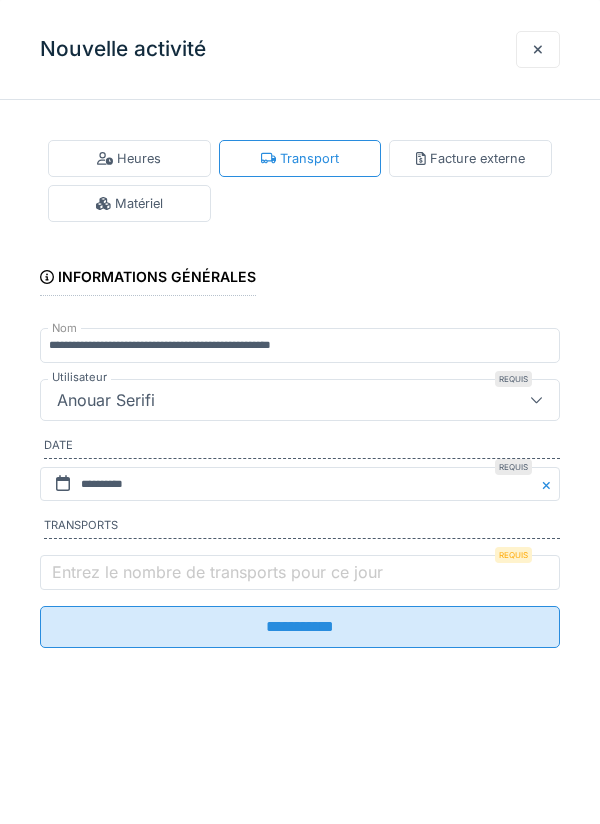 click on "Entrez le nombre de transports pour ce jour" at bounding box center [217, 572] 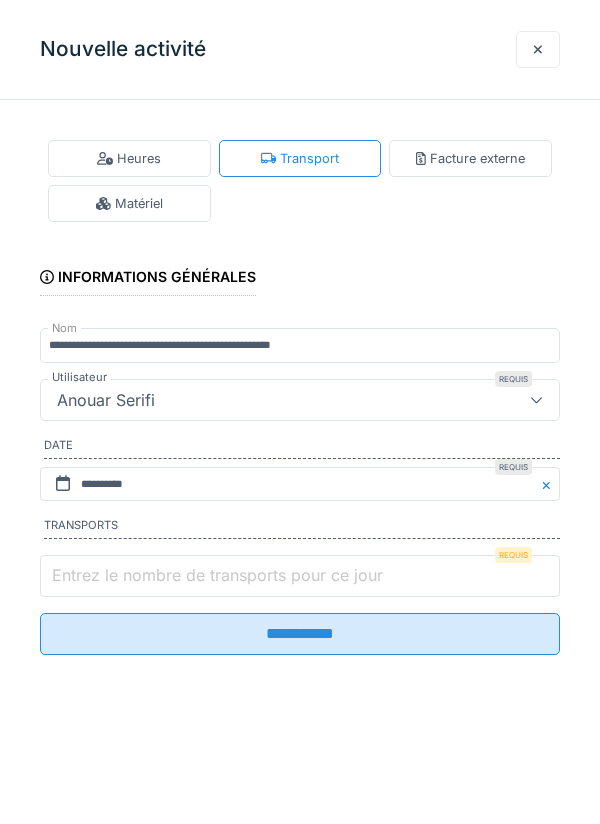 click on "Entrez le nombre de transports pour ce jour" at bounding box center [300, 576] 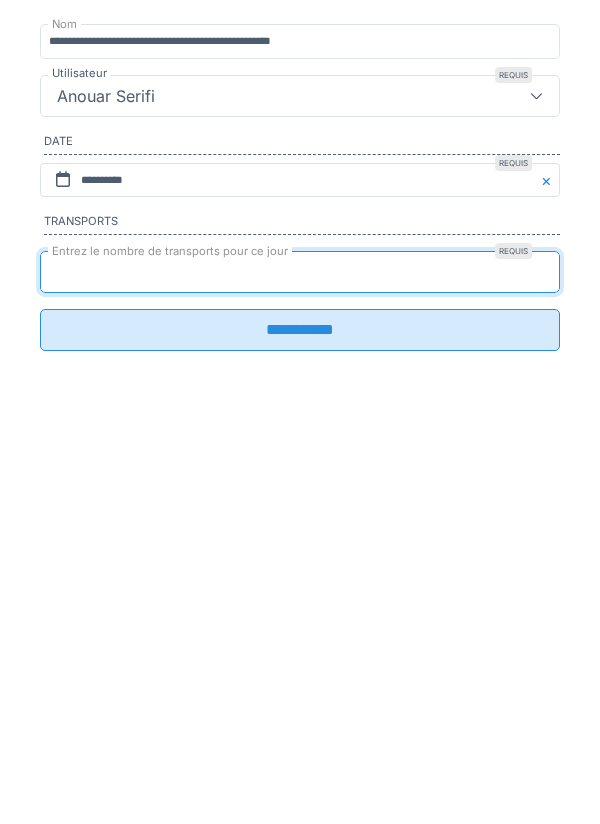 type on "*" 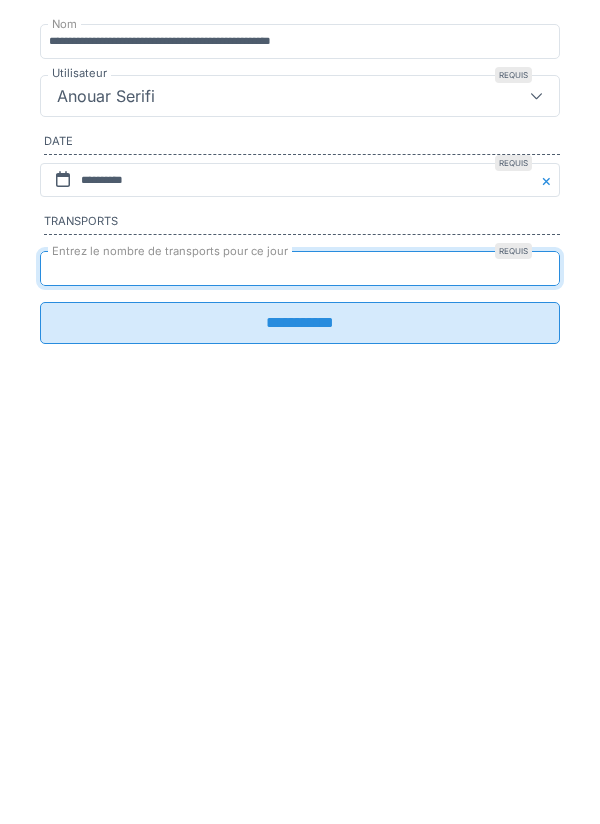 click on "**********" at bounding box center [300, 627] 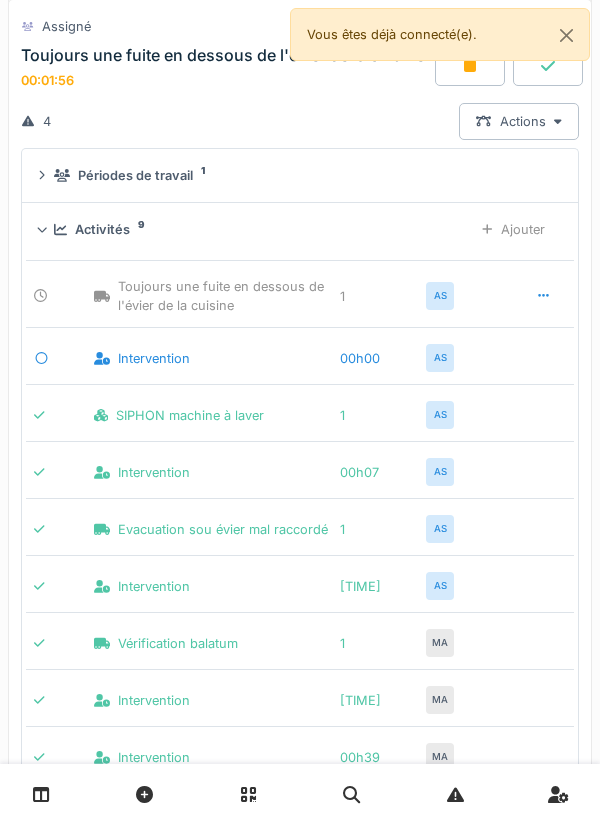 scroll, scrollTop: 609, scrollLeft: 0, axis: vertical 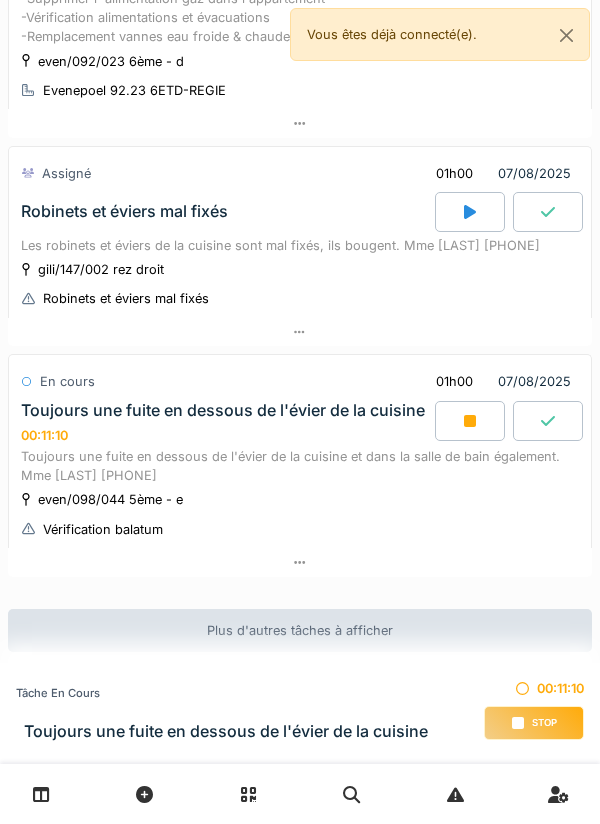 click at bounding box center [300, 562] 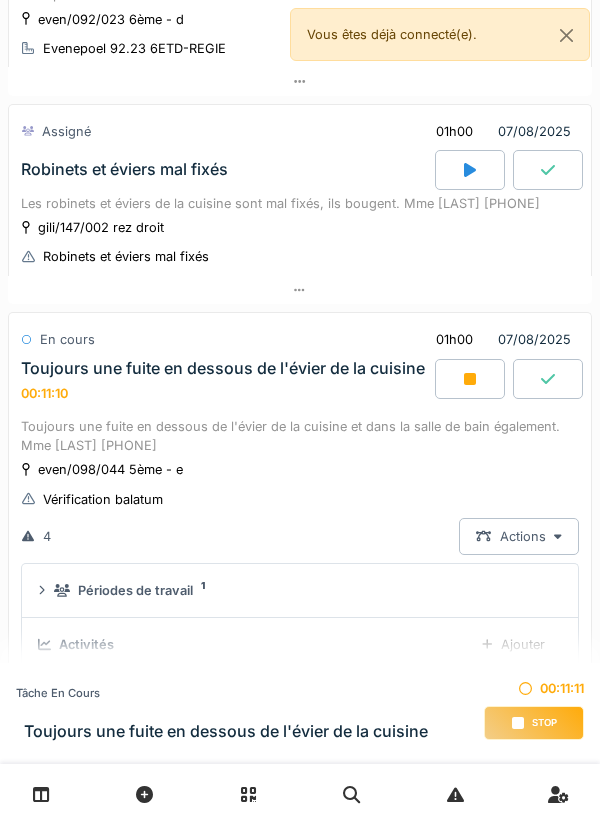scroll, scrollTop: 796, scrollLeft: 0, axis: vertical 